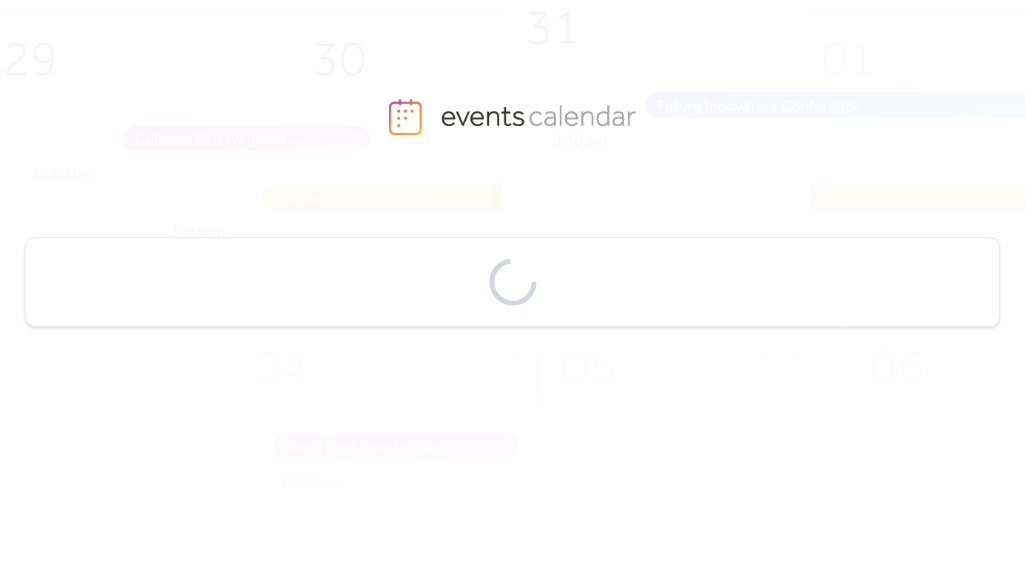 scroll, scrollTop: 0, scrollLeft: 0, axis: both 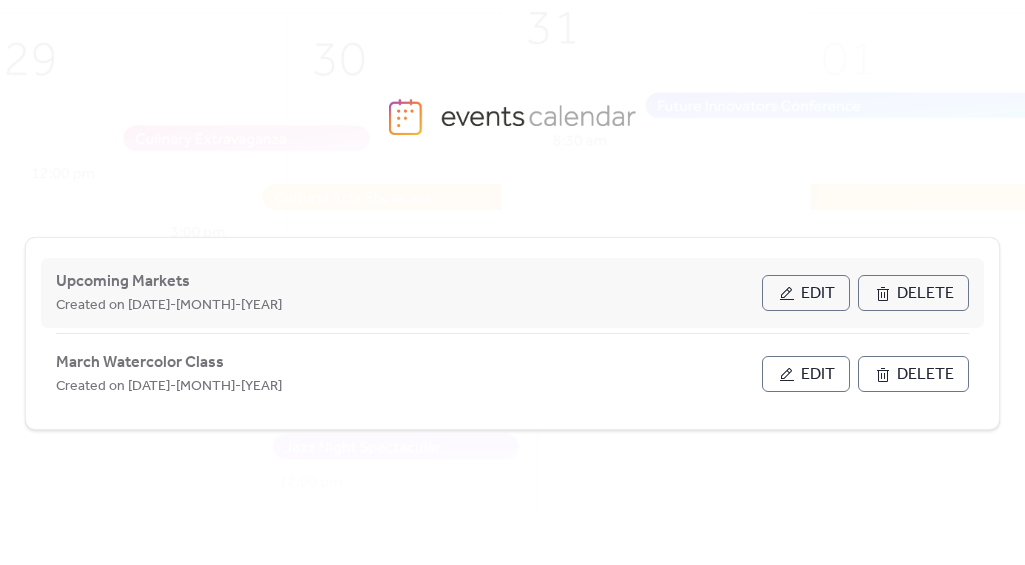 click on "Edit" at bounding box center [806, 293] 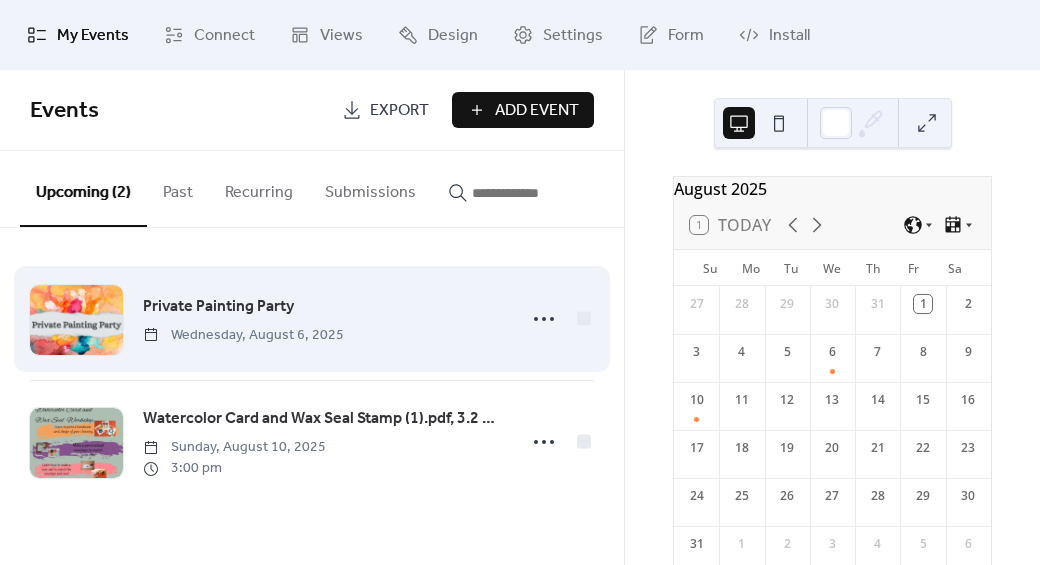 click on "Private Painting Party Wednesday, [DATE], [YEAR]" at bounding box center [323, 319] 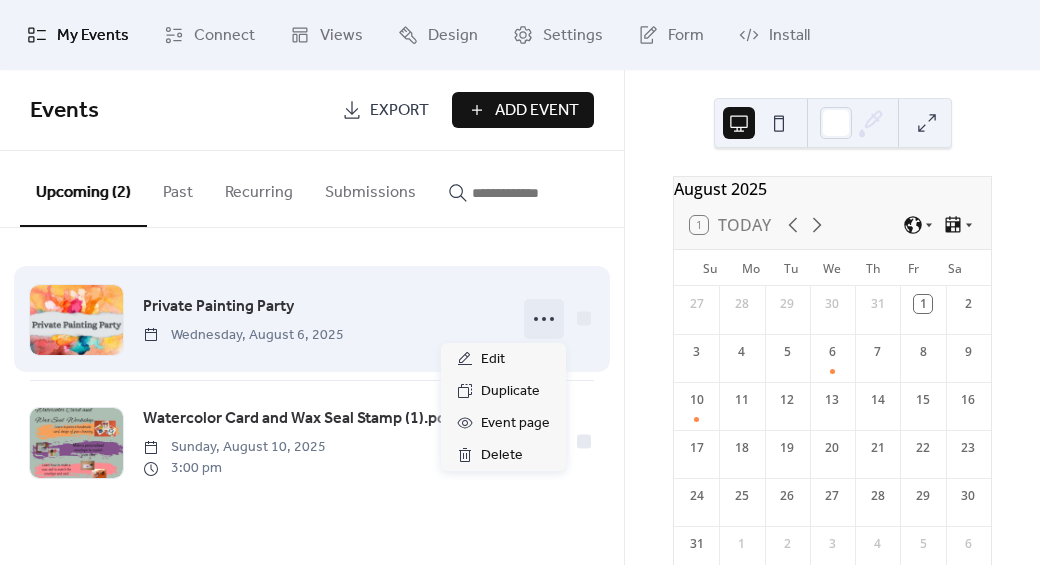 click 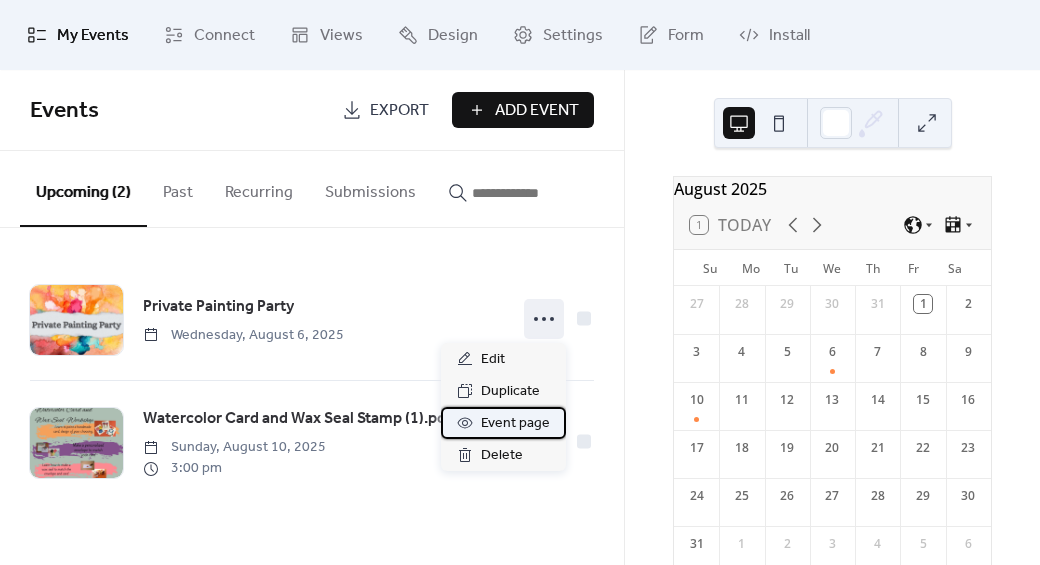 click on "Event page" at bounding box center (515, 424) 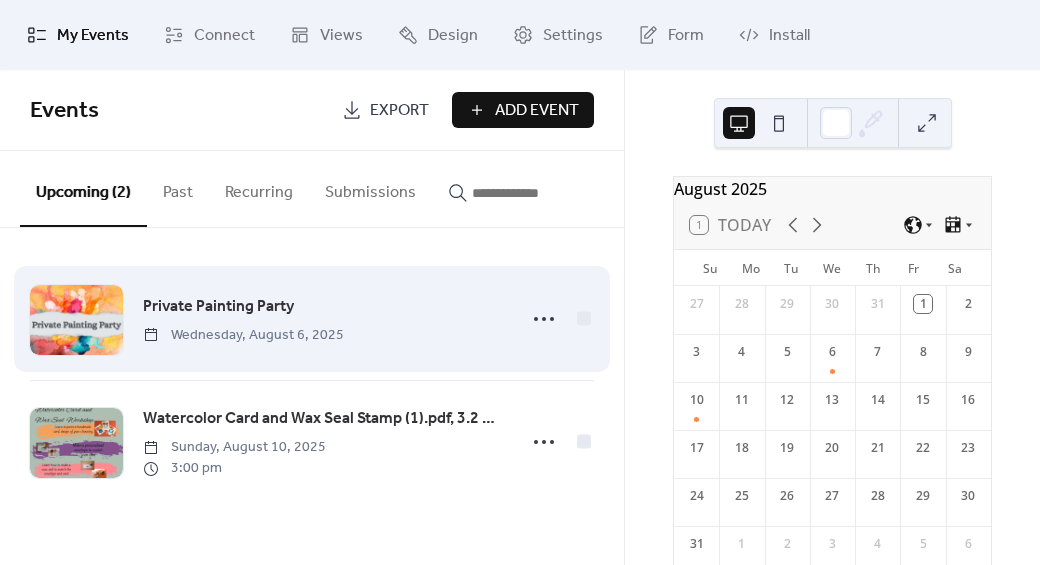 click on "Private Painting Party Wednesday, [DATE], [YEAR]" at bounding box center [323, 319] 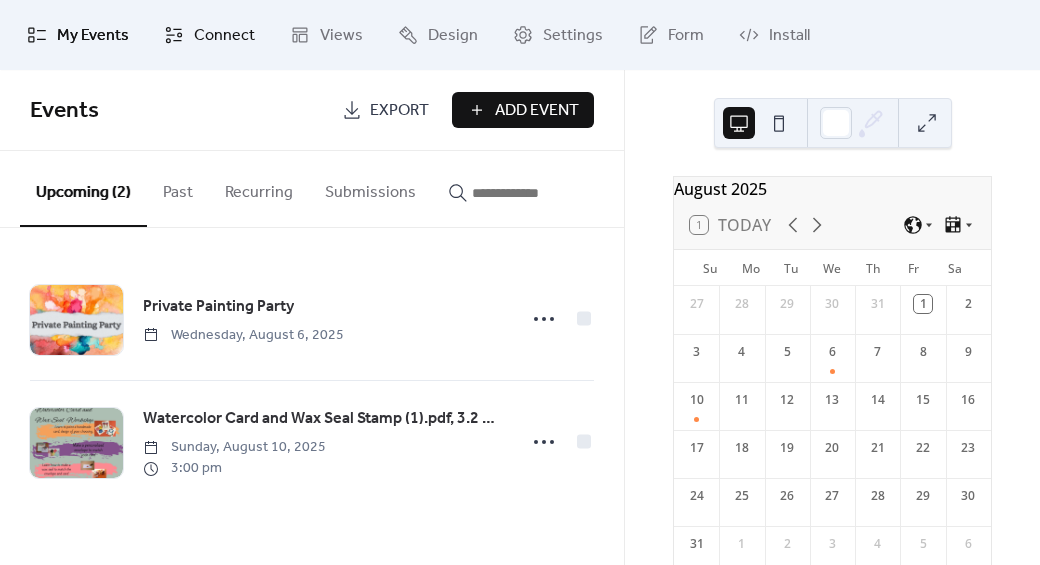 click on "Connect" at bounding box center (224, 36) 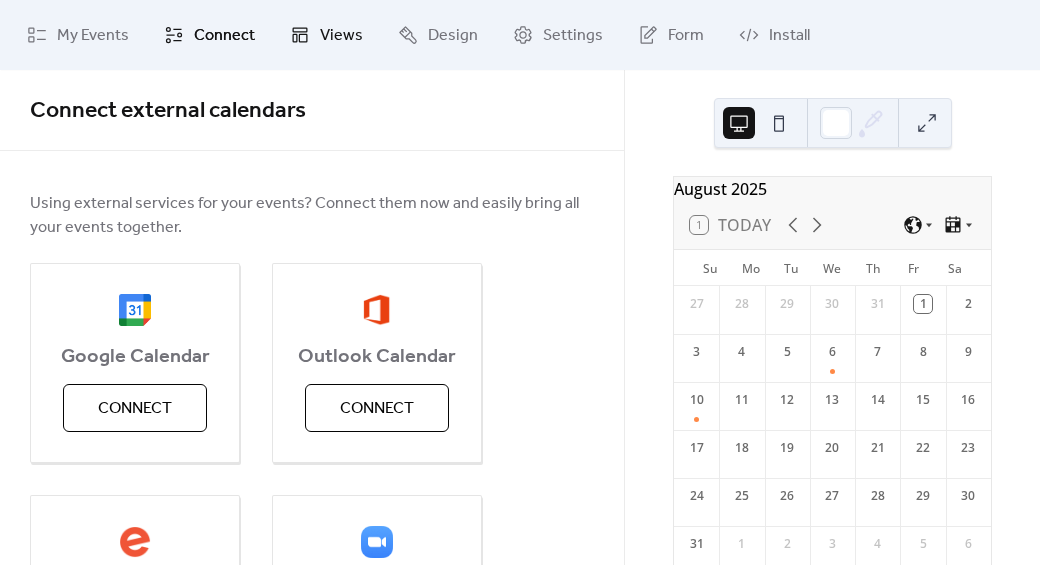 click on "Views" at bounding box center [341, 36] 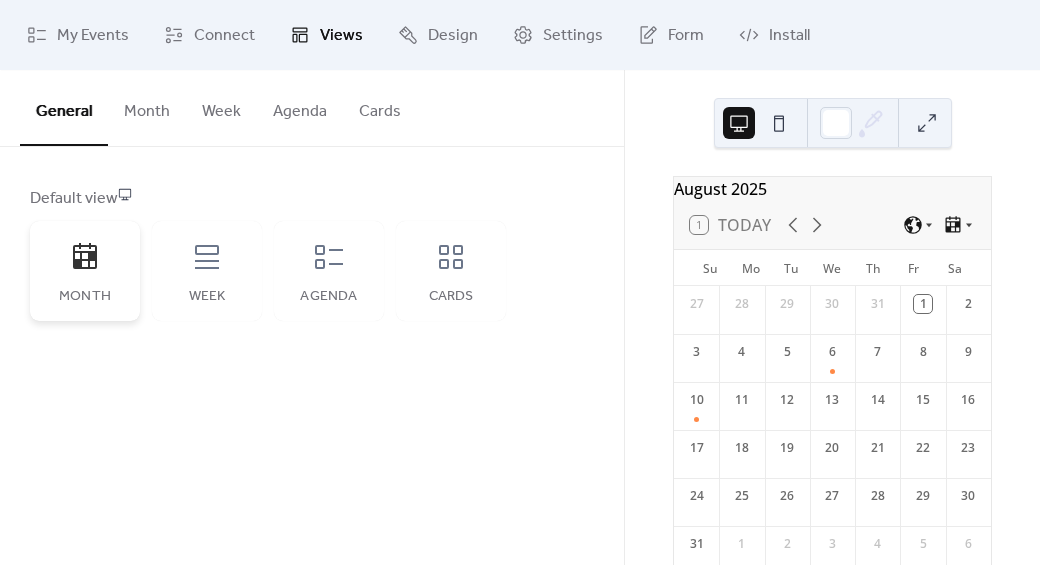 click on "Month" at bounding box center [85, 271] 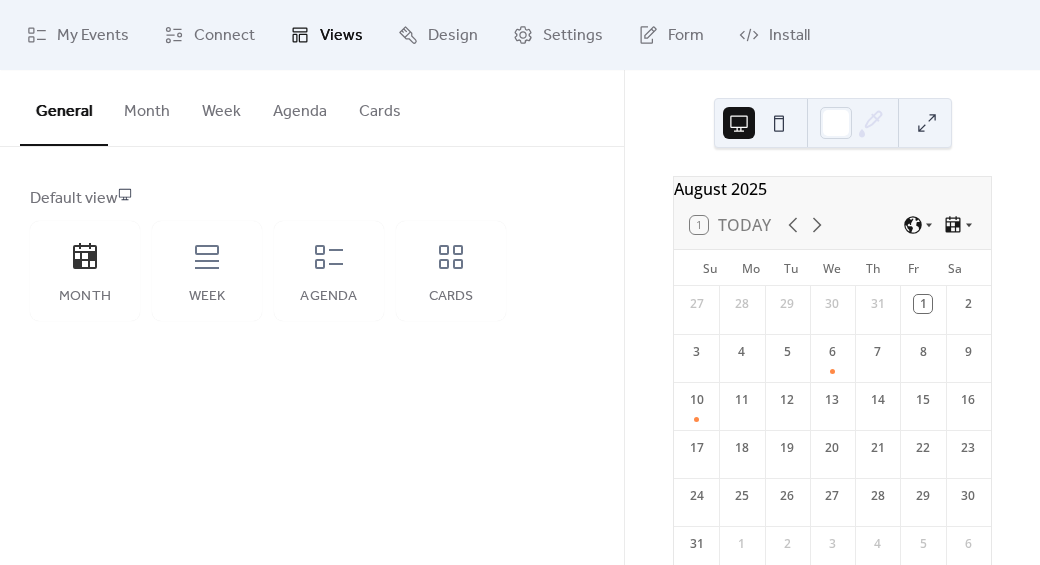 click on "Month" at bounding box center [147, 107] 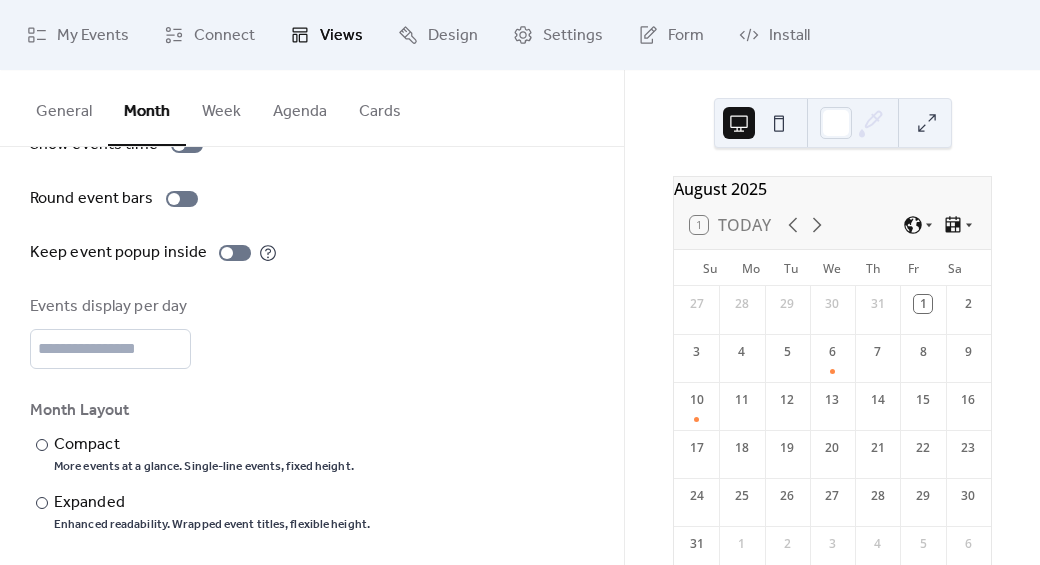 scroll, scrollTop: 192, scrollLeft: 0, axis: vertical 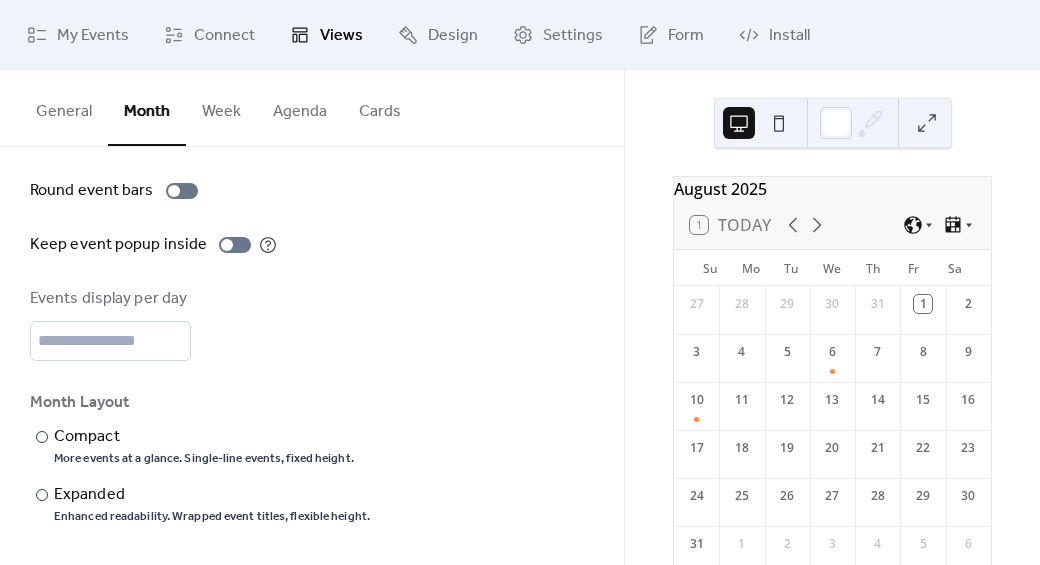 click on "General" at bounding box center (64, 107) 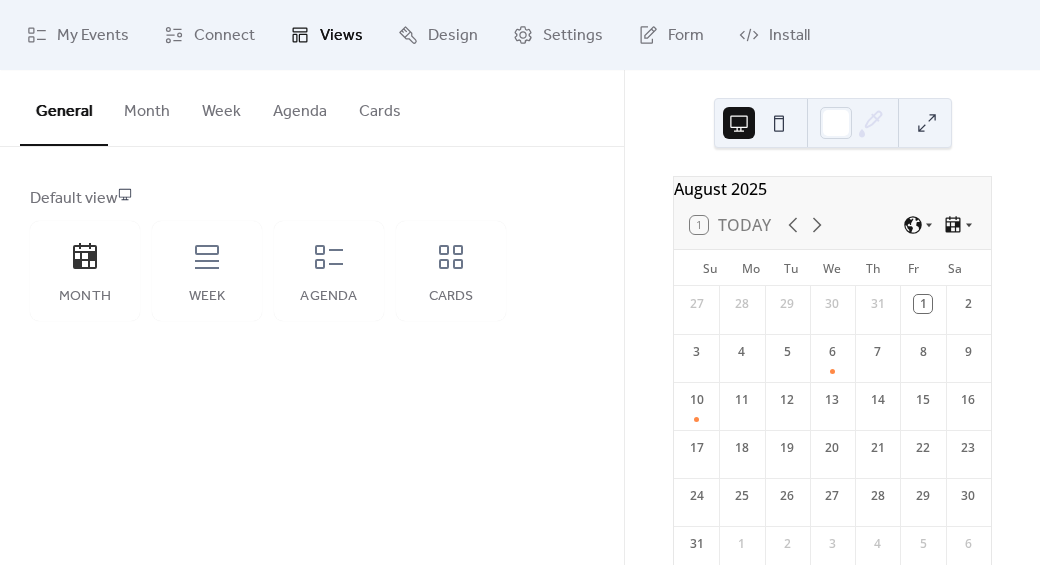 click on "My Events Connect Views Design Settings Form Install" at bounding box center [520, 35] 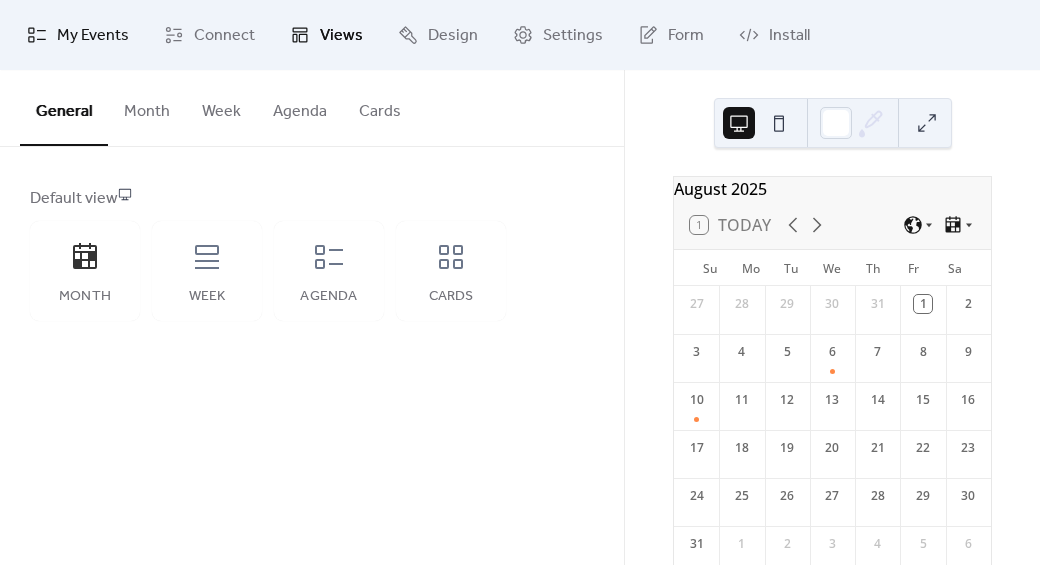 click on "My Events" at bounding box center (93, 36) 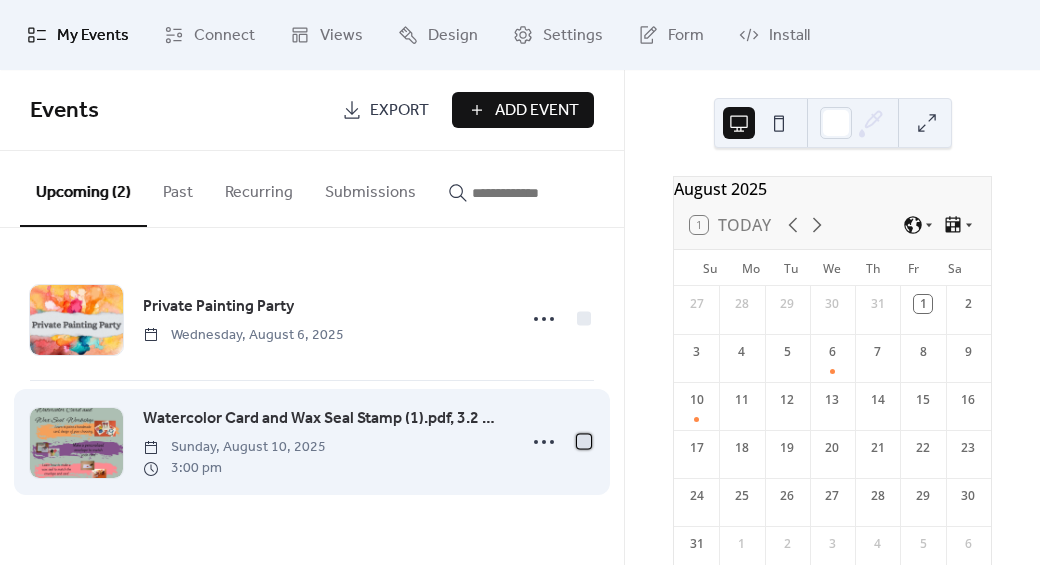 click at bounding box center [584, 441] 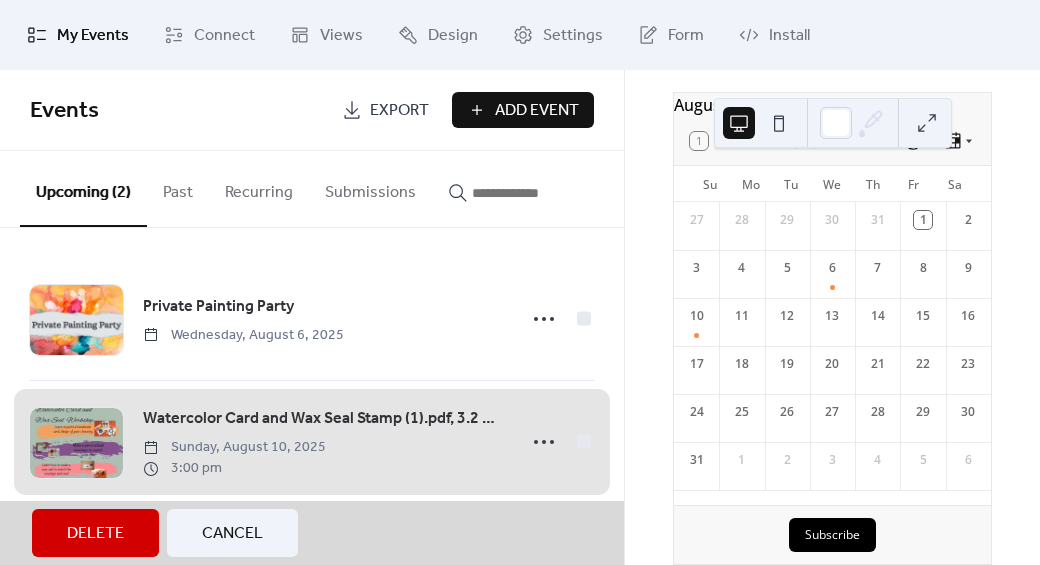 scroll, scrollTop: 128, scrollLeft: 0, axis: vertical 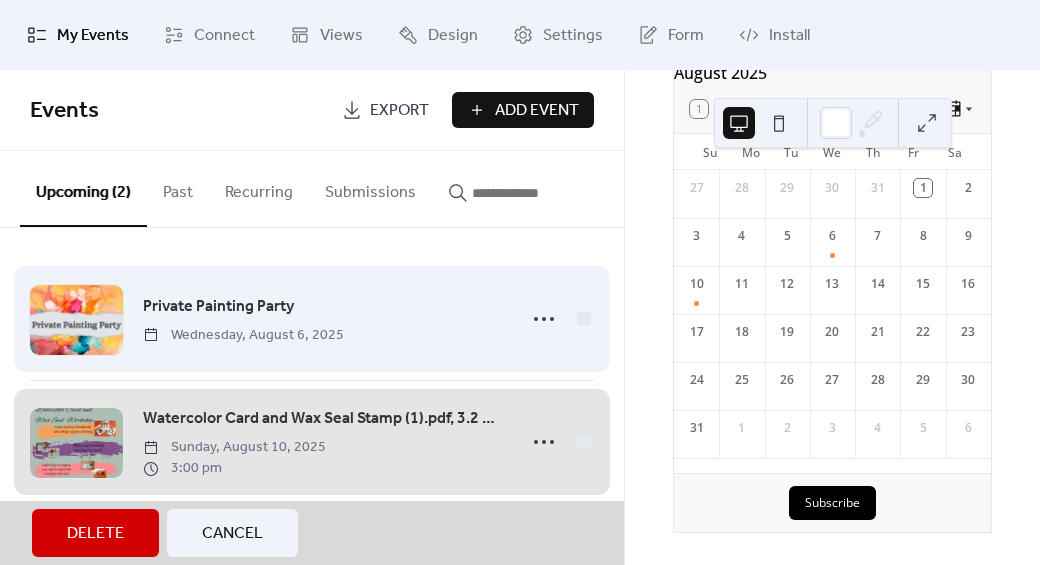 click on "Private Painting Party Wednesday, [DATE], [YEAR]" at bounding box center [312, 319] 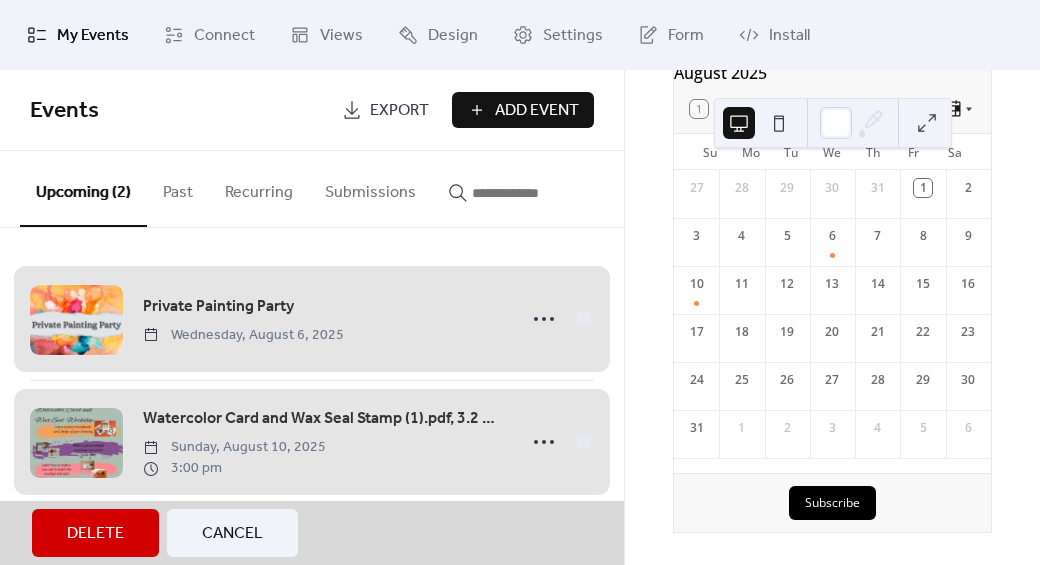 click at bounding box center [927, 123] 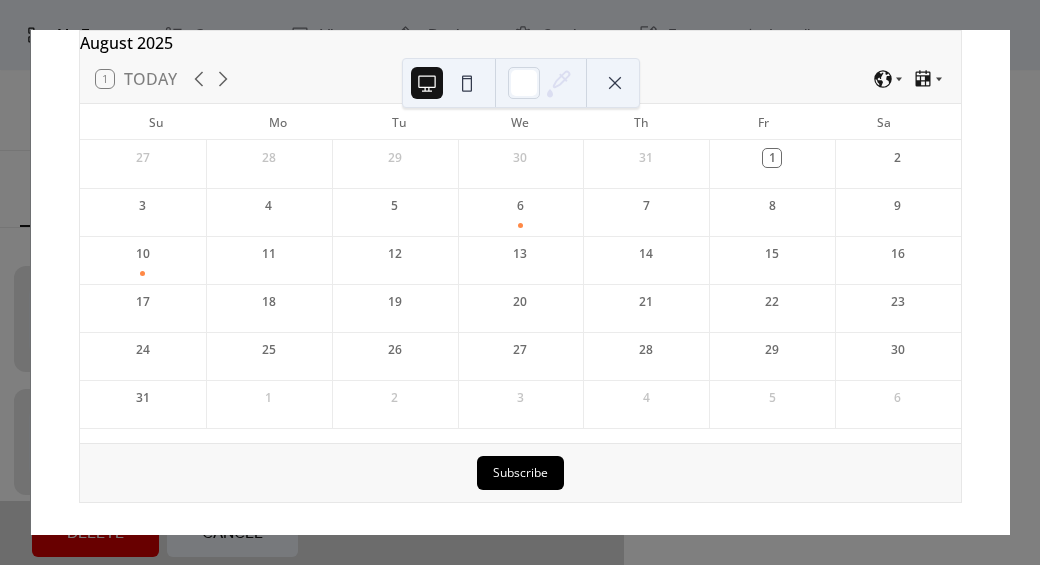 scroll, scrollTop: 82, scrollLeft: 0, axis: vertical 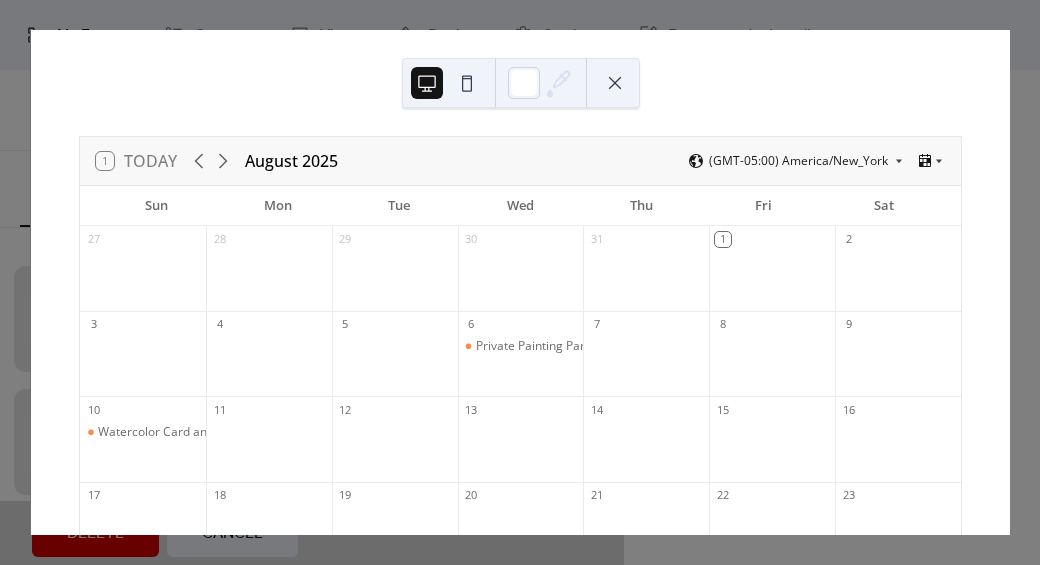 click at bounding box center (615, 83) 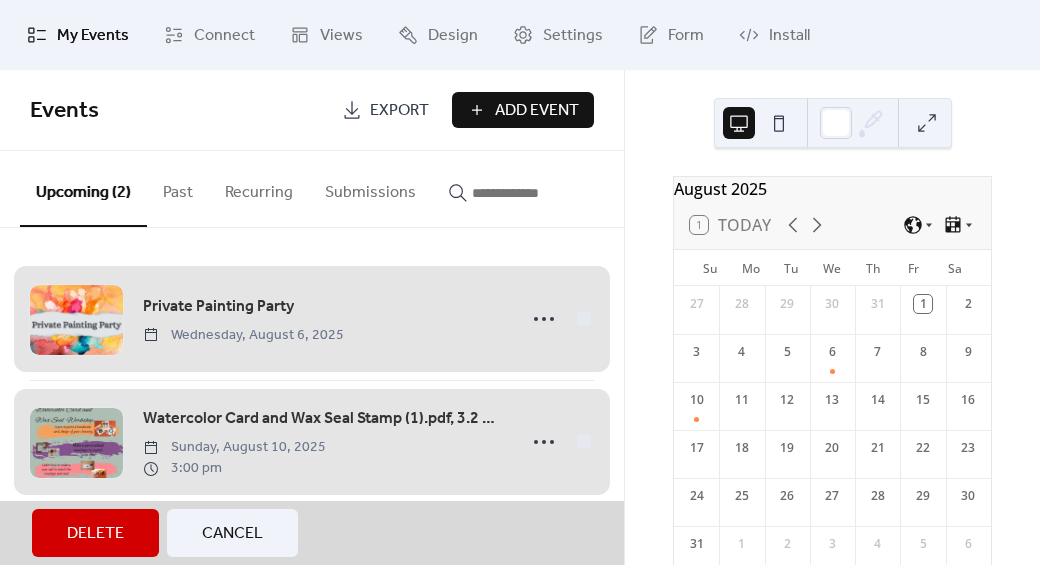 click on "Private Painting Party Wednesday, [DATE], [YEAR] Watercolor and Wax Seal Class Sunday, [DATE], [YEAR] [TIME]" at bounding box center (312, 380) 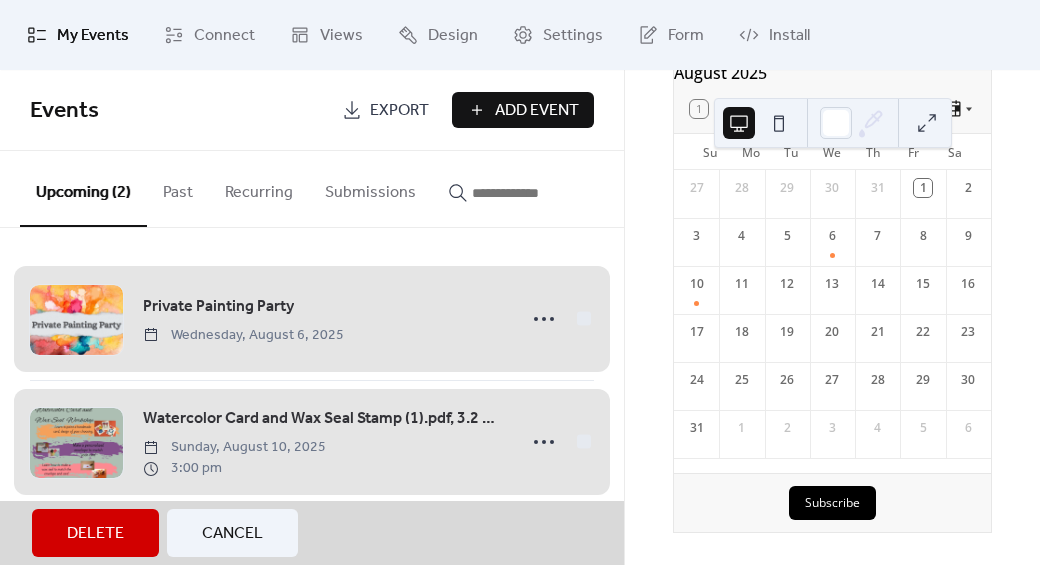 click on "Subscribe" at bounding box center (832, 503) 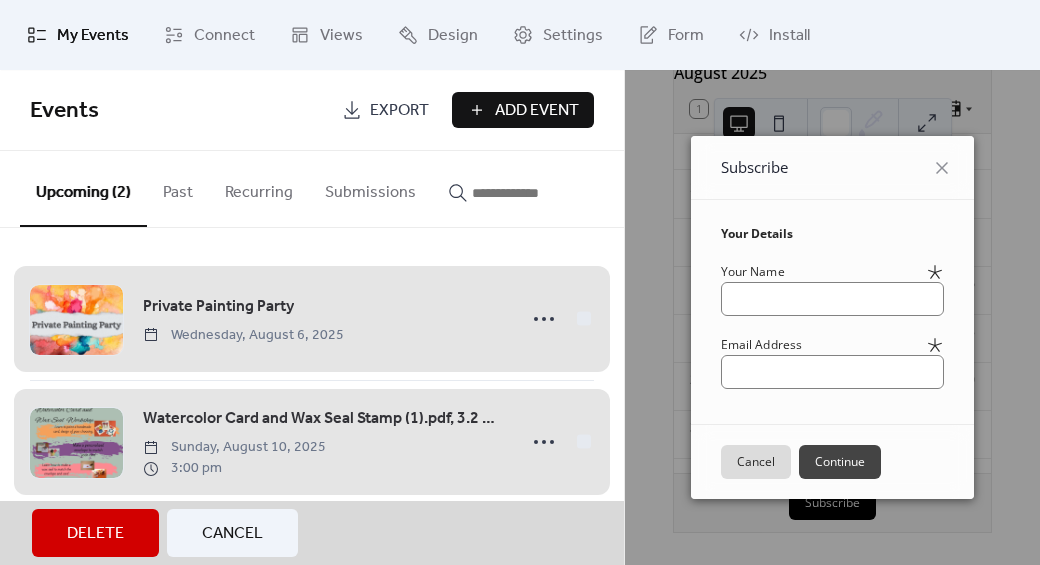 click on "Cancel" at bounding box center [756, 462] 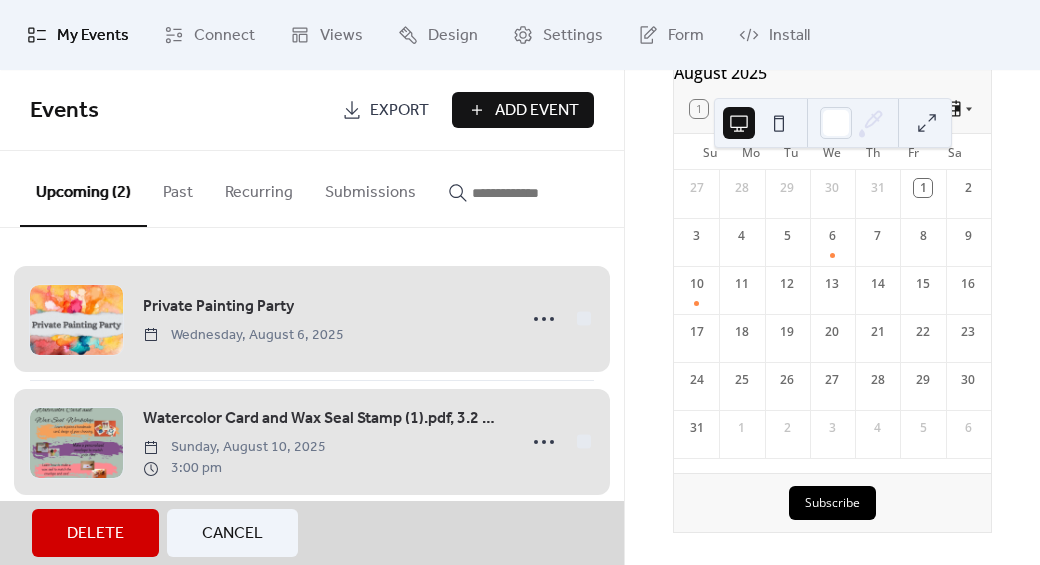 click on "Add Event" at bounding box center (537, 111) 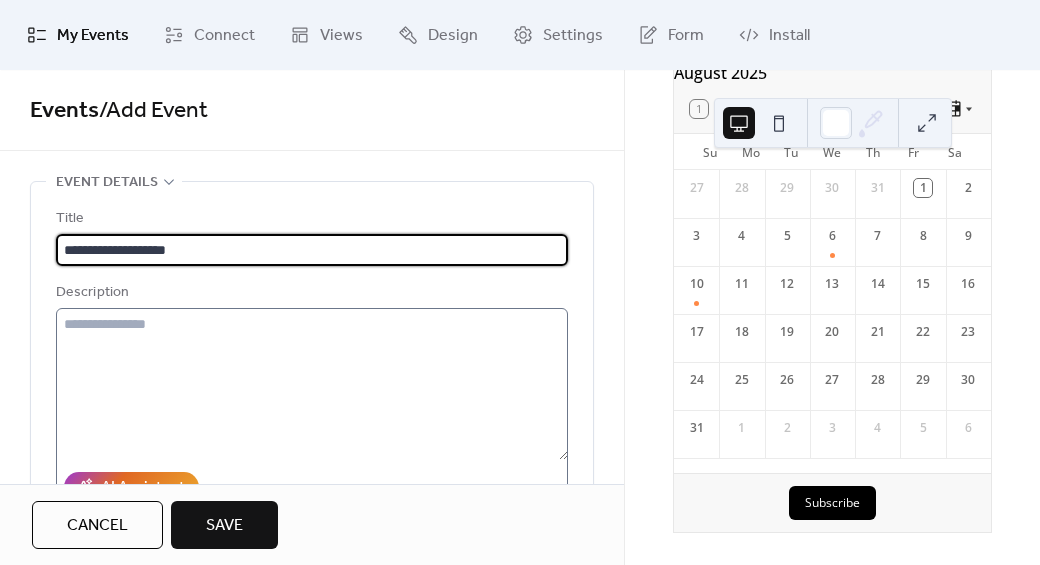 type on "**********" 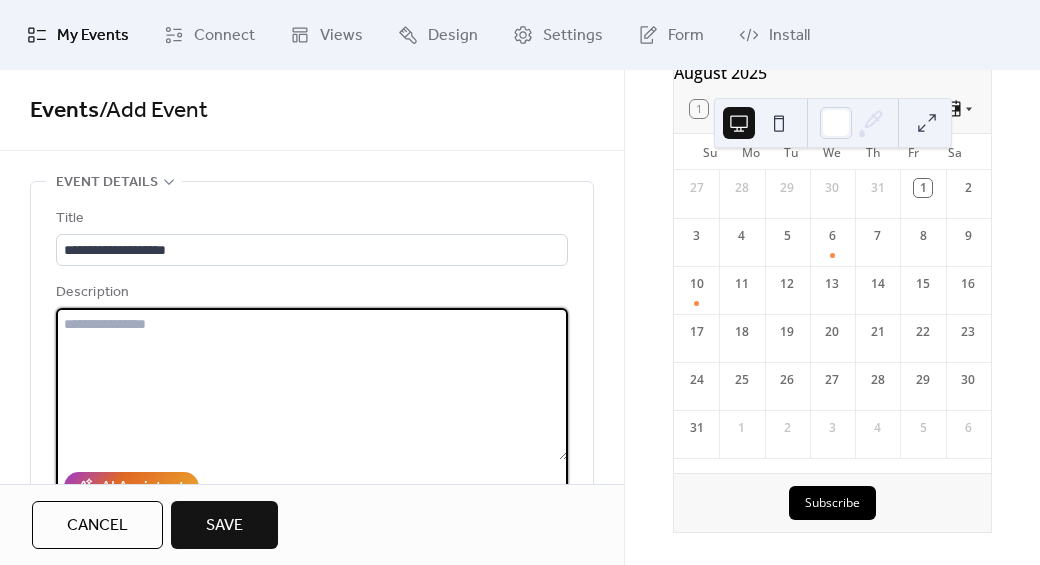 click at bounding box center (312, 384) 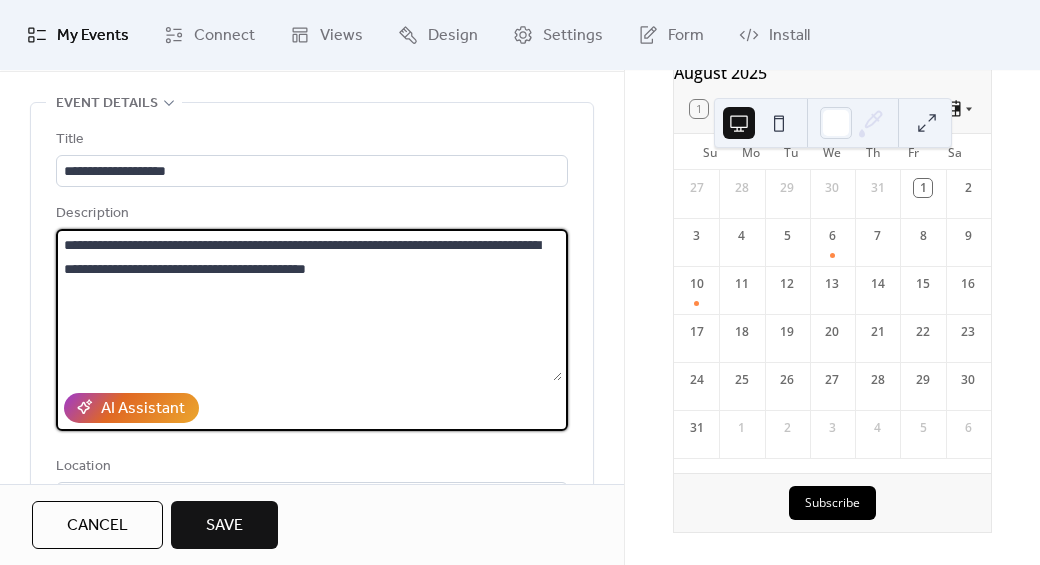 scroll, scrollTop: 40, scrollLeft: 0, axis: vertical 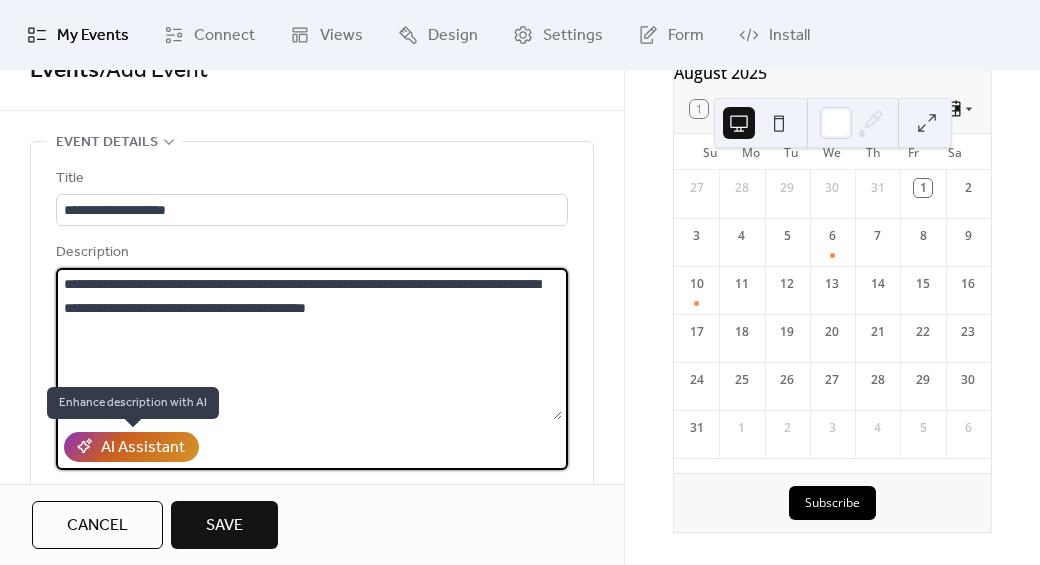 type on "**********" 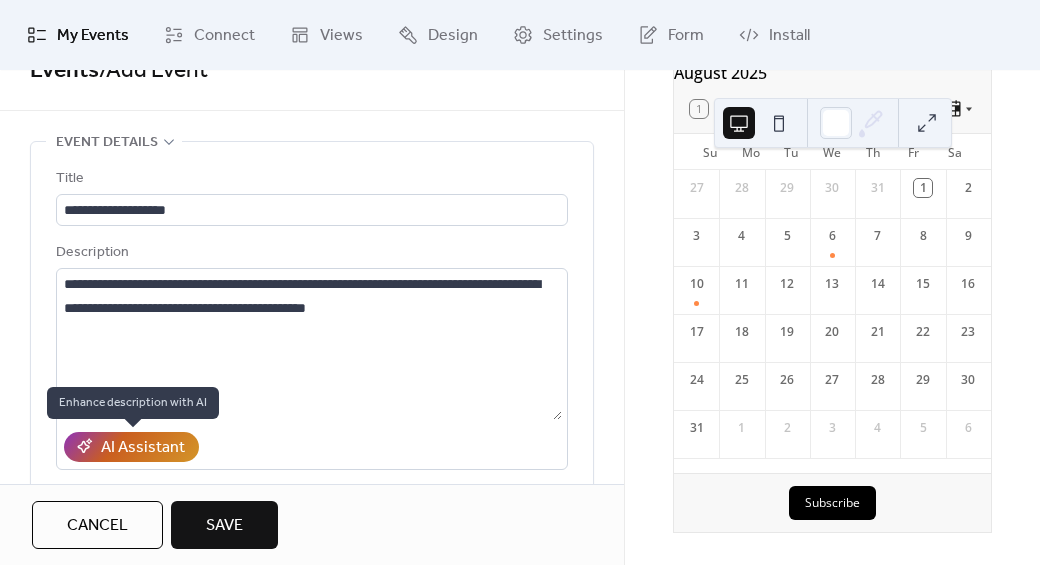 click on "AI Assistant" at bounding box center [143, 448] 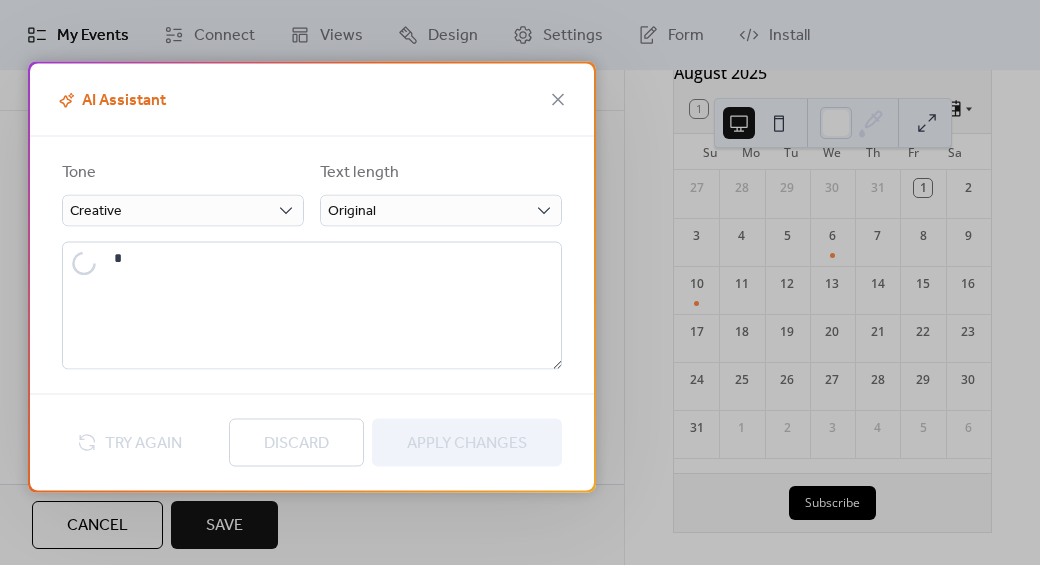 type on "**********" 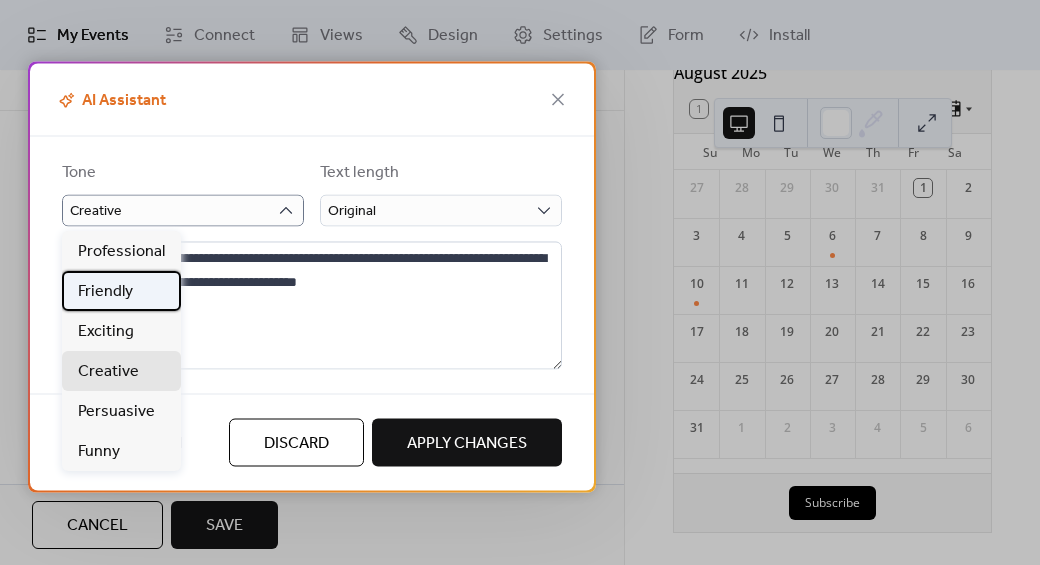 click on "Friendly" at bounding box center [105, 292] 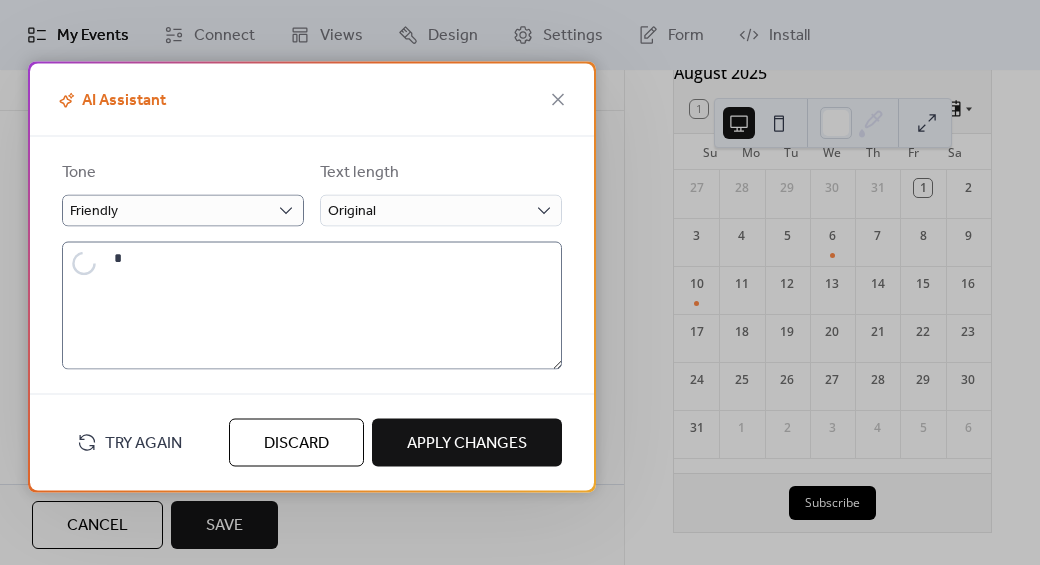 type on "**********" 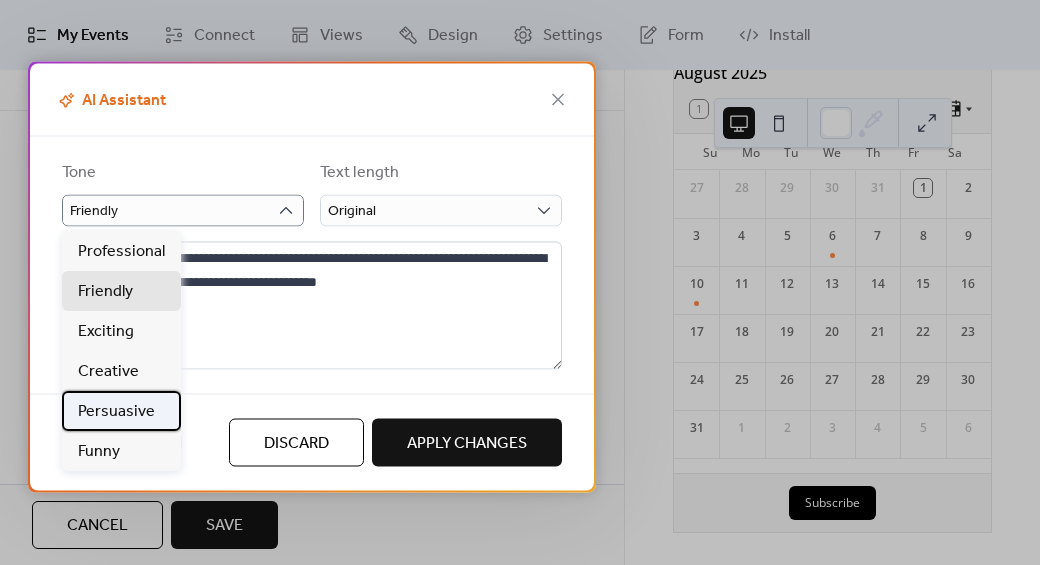click on "Persuasive" at bounding box center [116, 412] 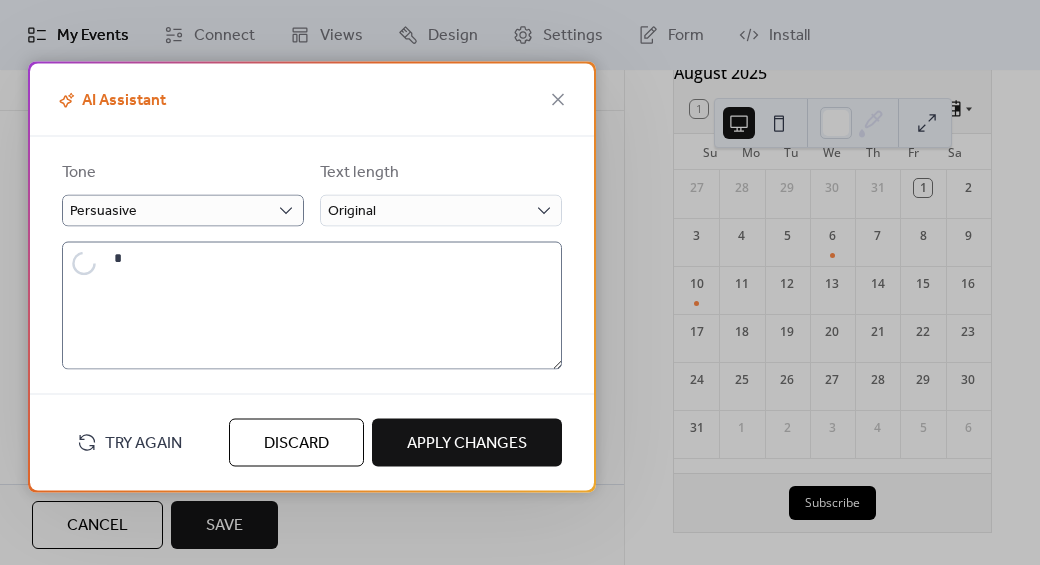type on "**********" 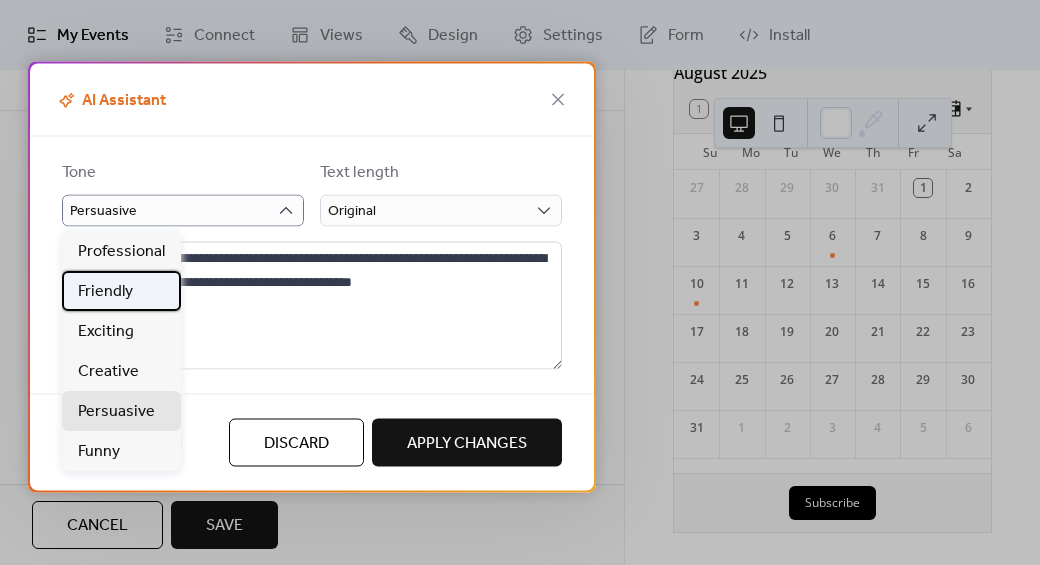 click on "Friendly" at bounding box center (121, 291) 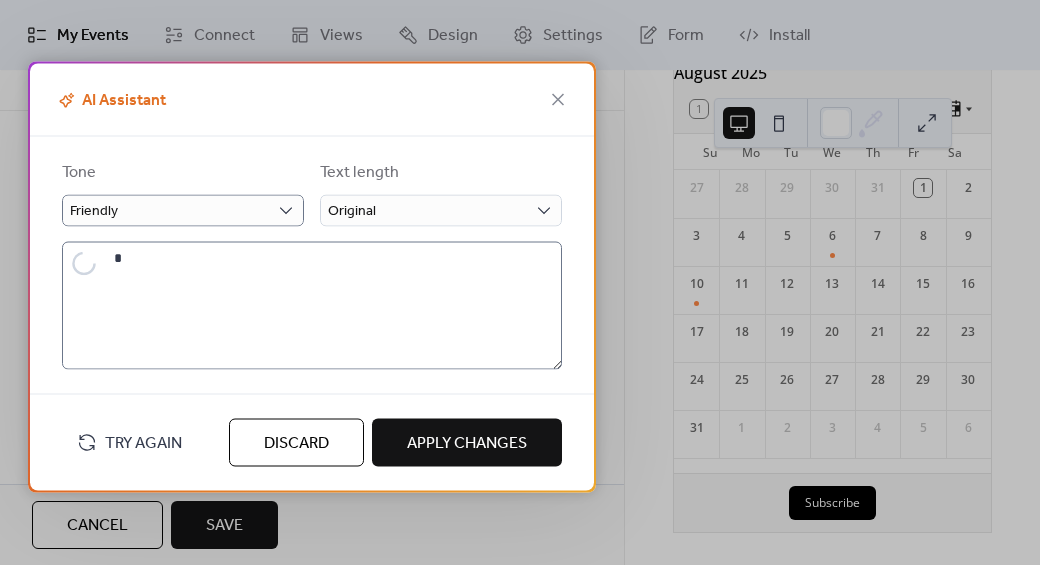 type on "**********" 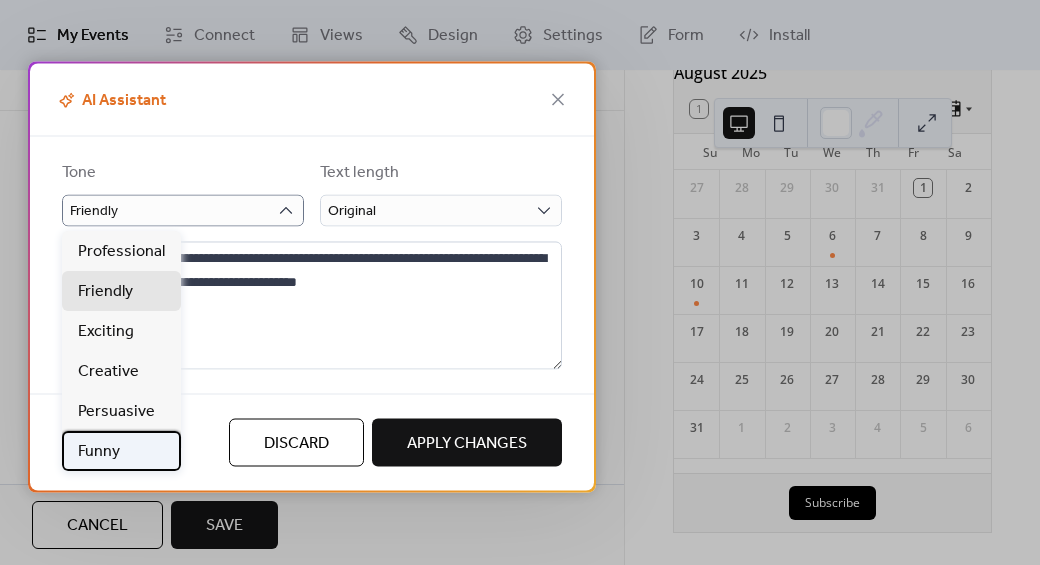 click on "Funny" at bounding box center [99, 452] 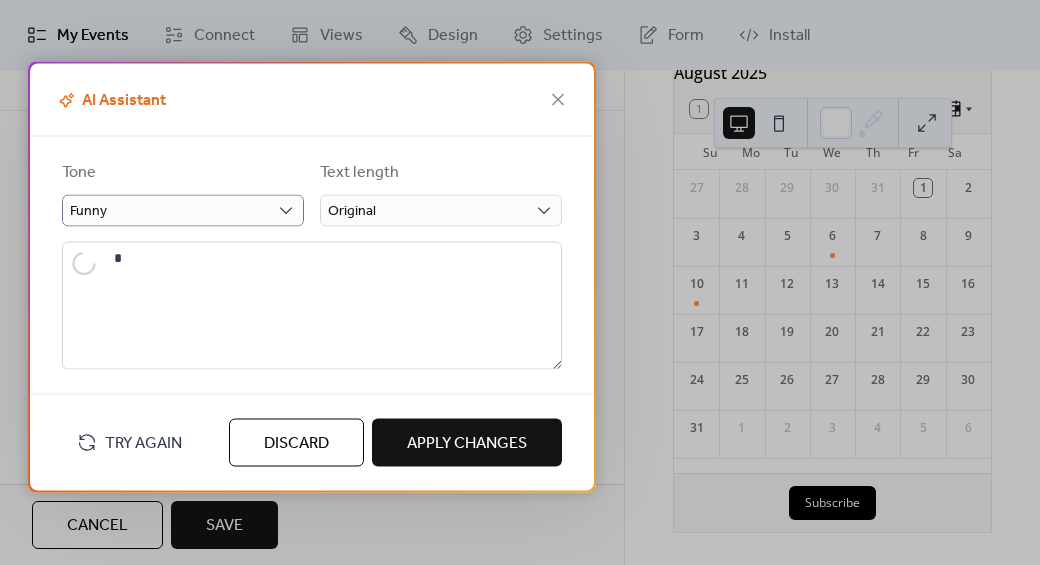 type on "**********" 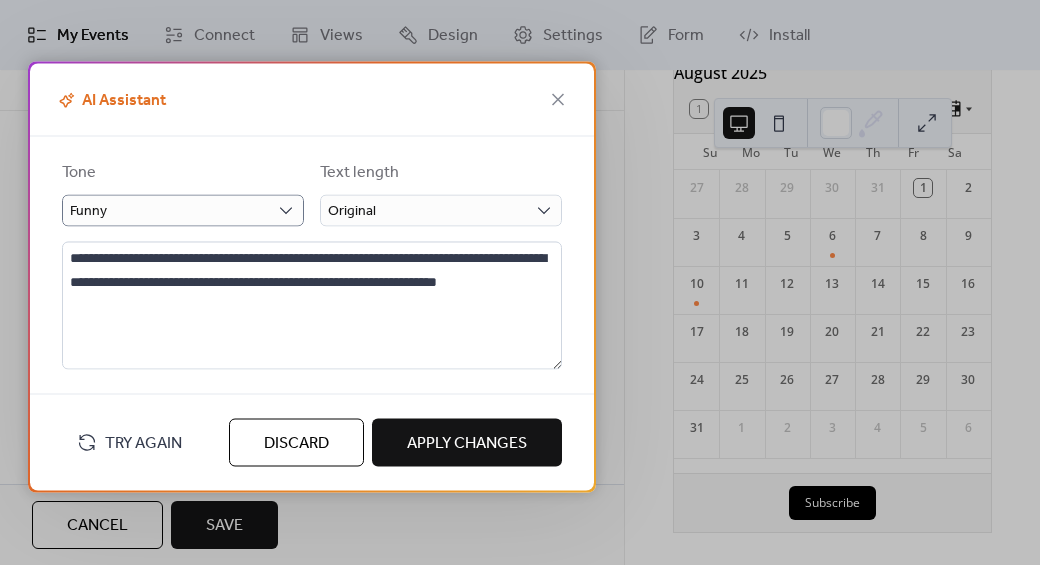 click on "Apply Changes" at bounding box center (467, 444) 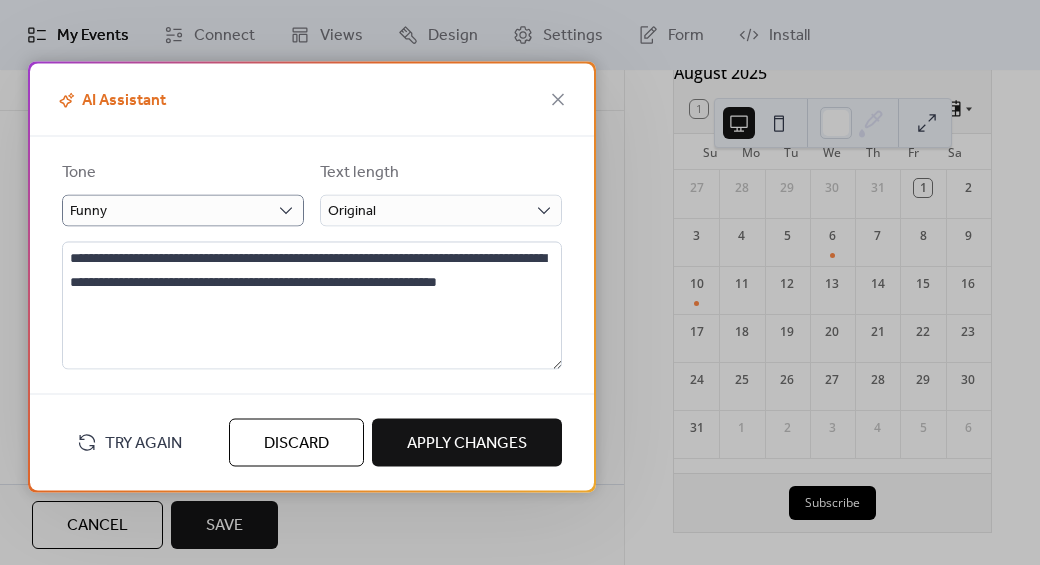 type on "**********" 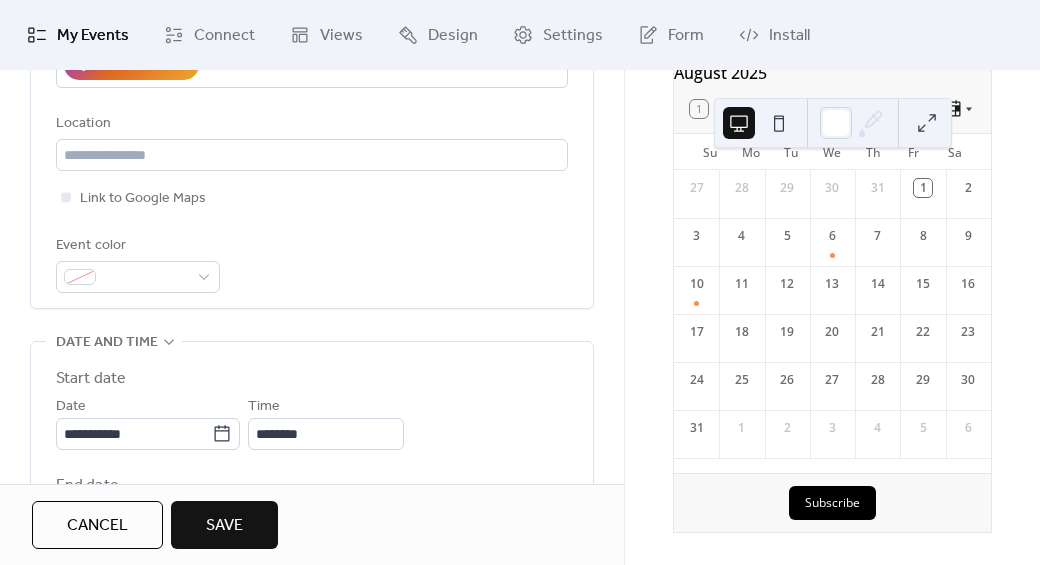scroll, scrollTop: 413, scrollLeft: 0, axis: vertical 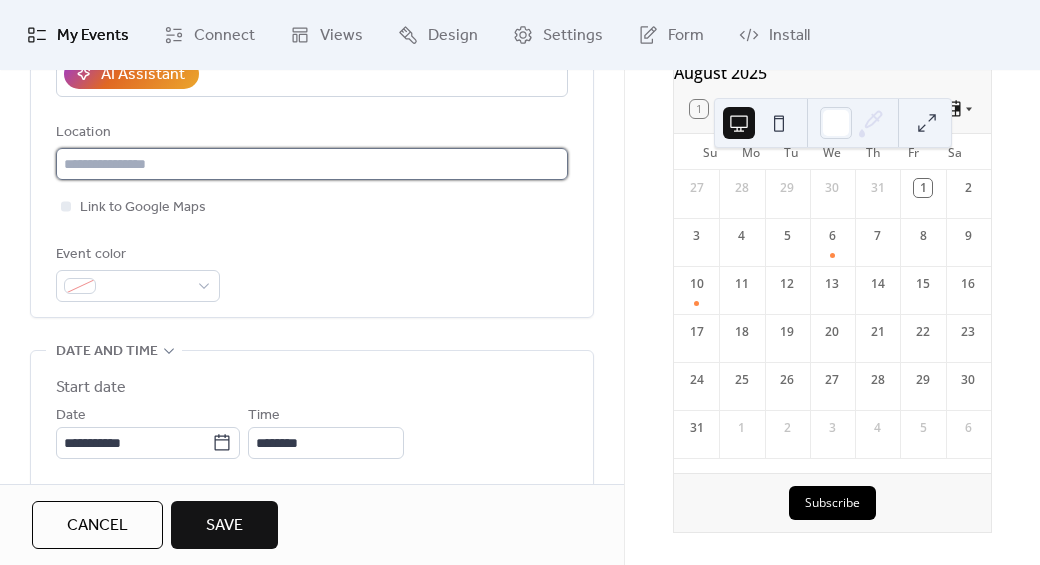 click at bounding box center (312, 164) 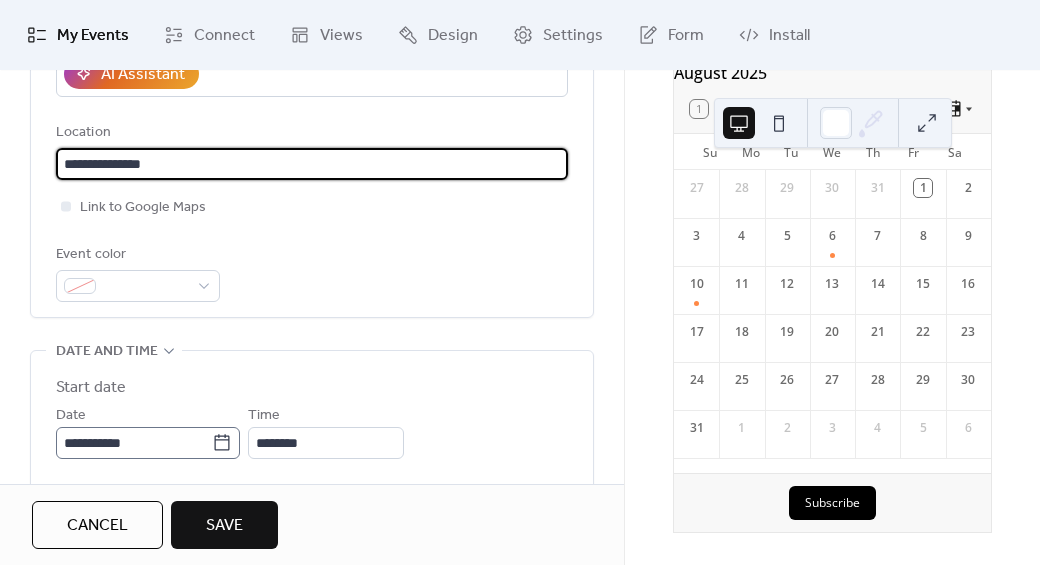 type on "**********" 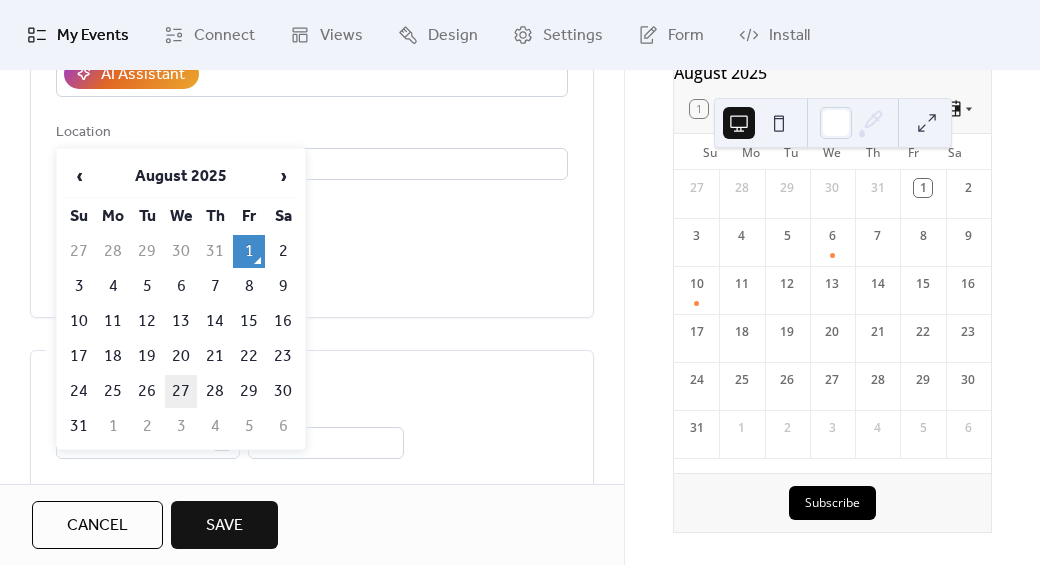 click on "27" at bounding box center (181, 391) 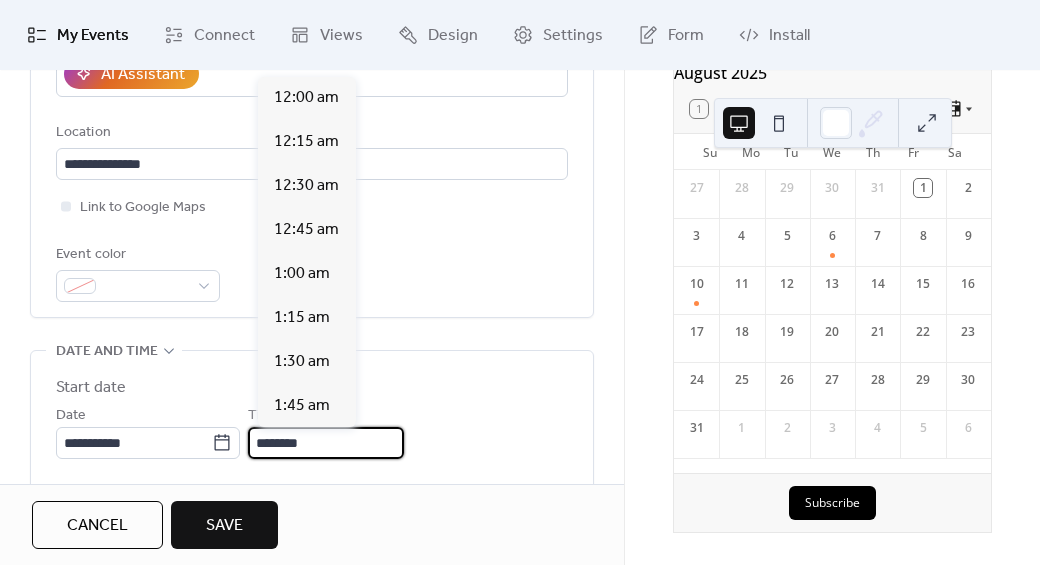 scroll, scrollTop: 1, scrollLeft: 0, axis: vertical 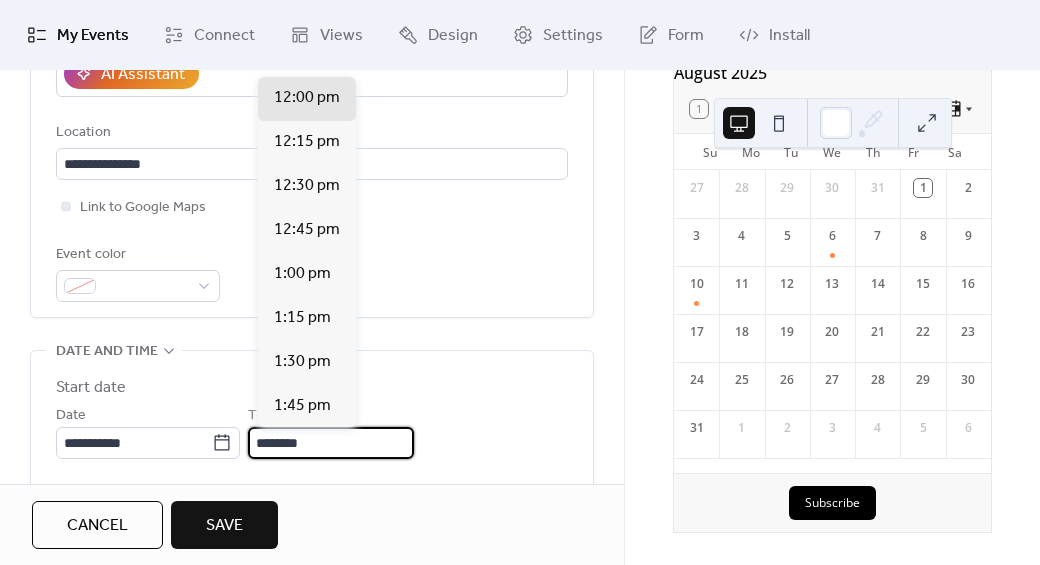 drag, startPoint x: 298, startPoint y: 445, endPoint x: 253, endPoint y: 445, distance: 45 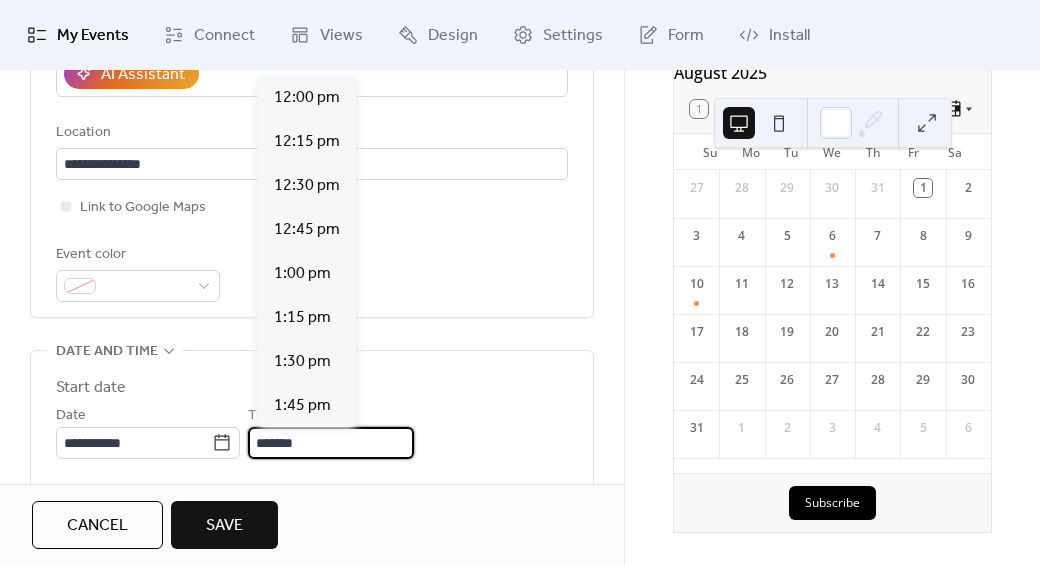 scroll, scrollTop: 3256, scrollLeft: 0, axis: vertical 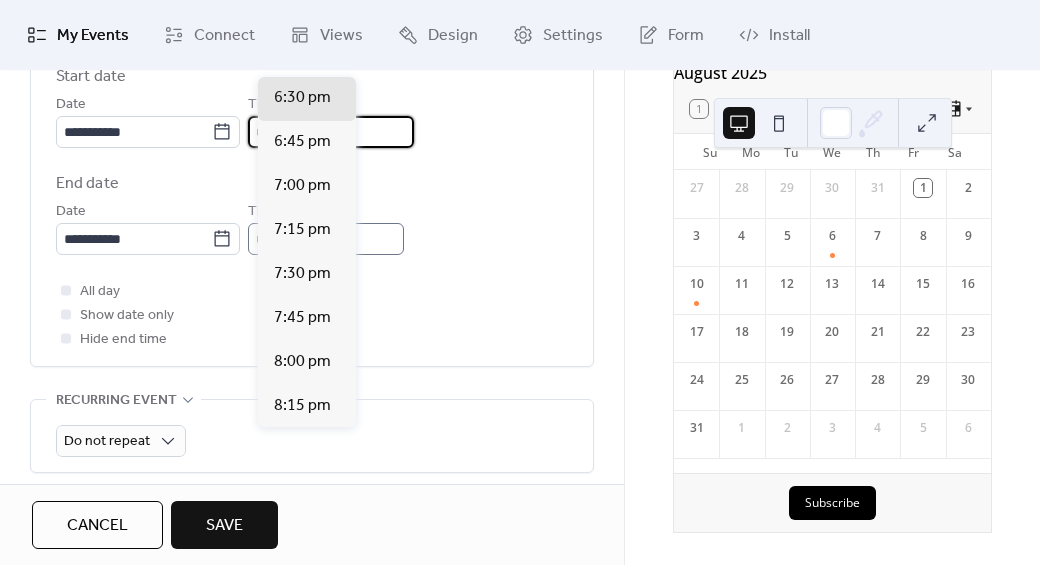 type on "*******" 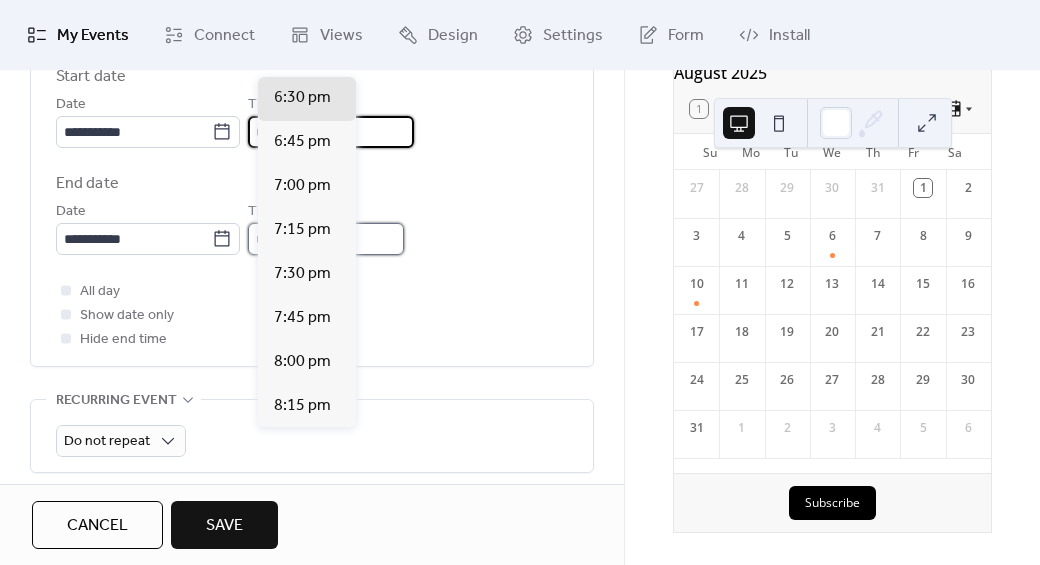 click on "*******" at bounding box center (326, 239) 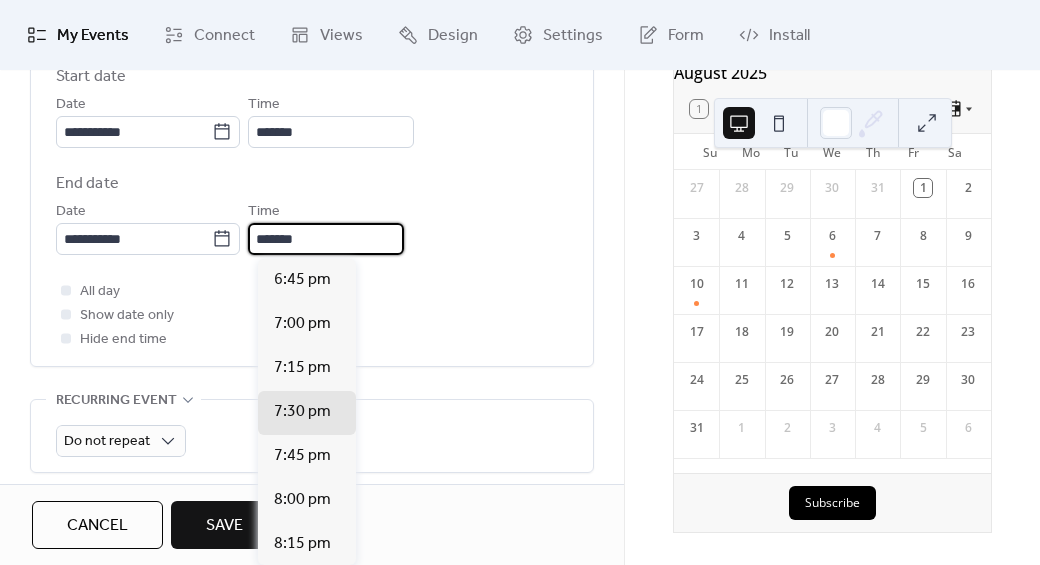 click on "*******" at bounding box center [326, 239] 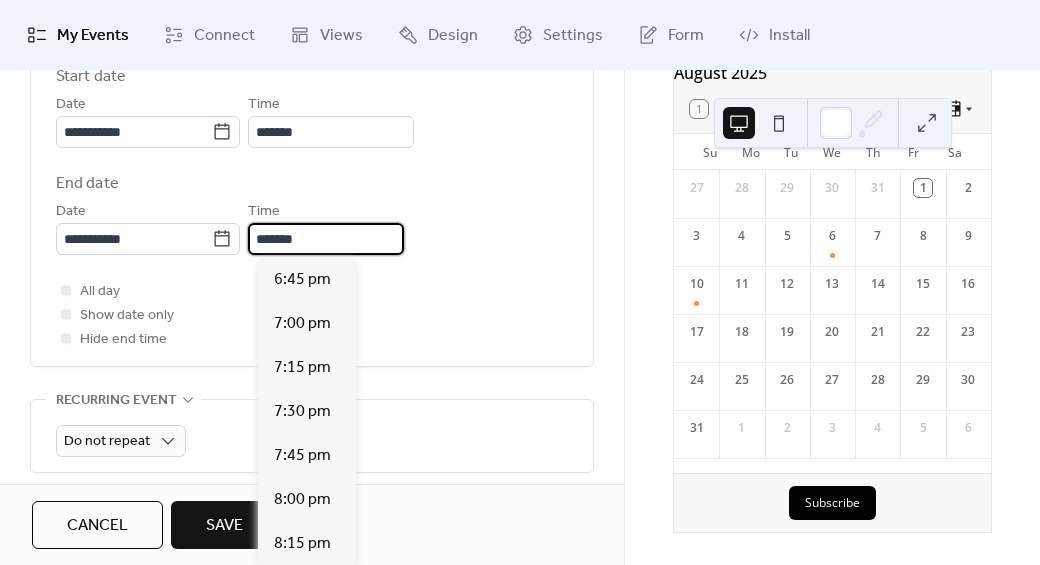 scroll, scrollTop: 308, scrollLeft: 0, axis: vertical 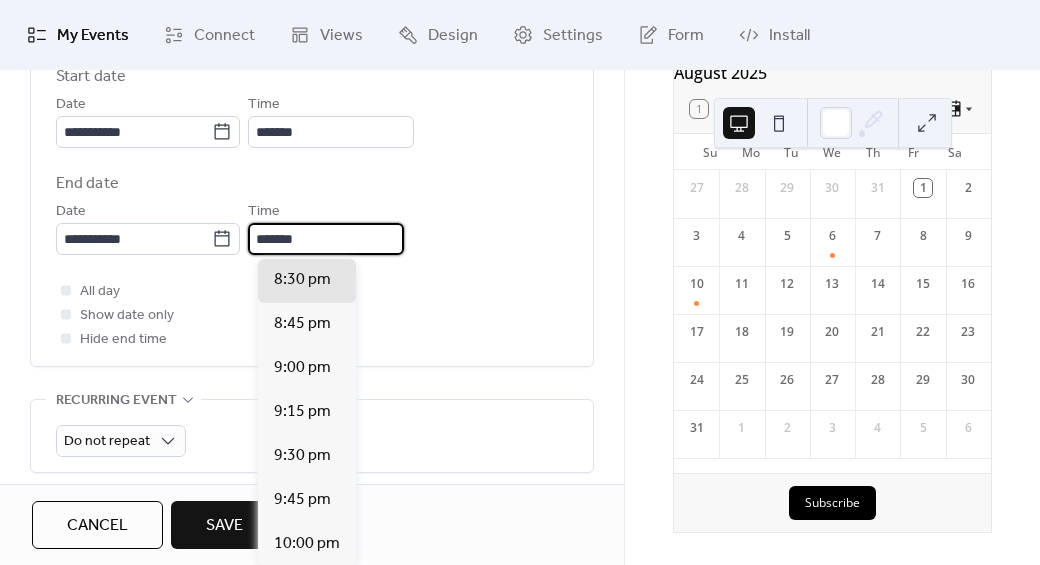 type on "*******" 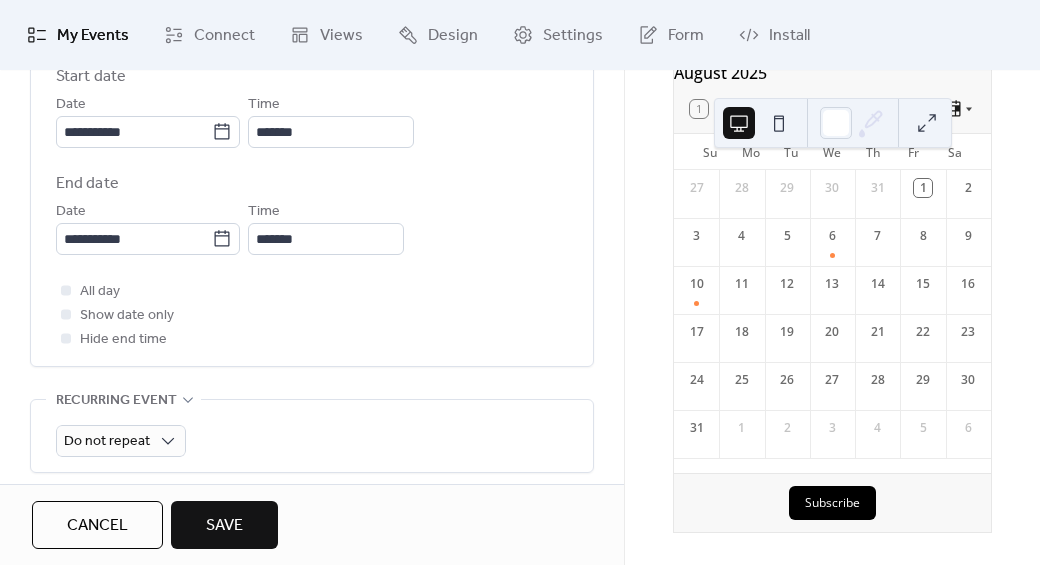 click on "All day Show date only Hide end time" at bounding box center (312, 315) 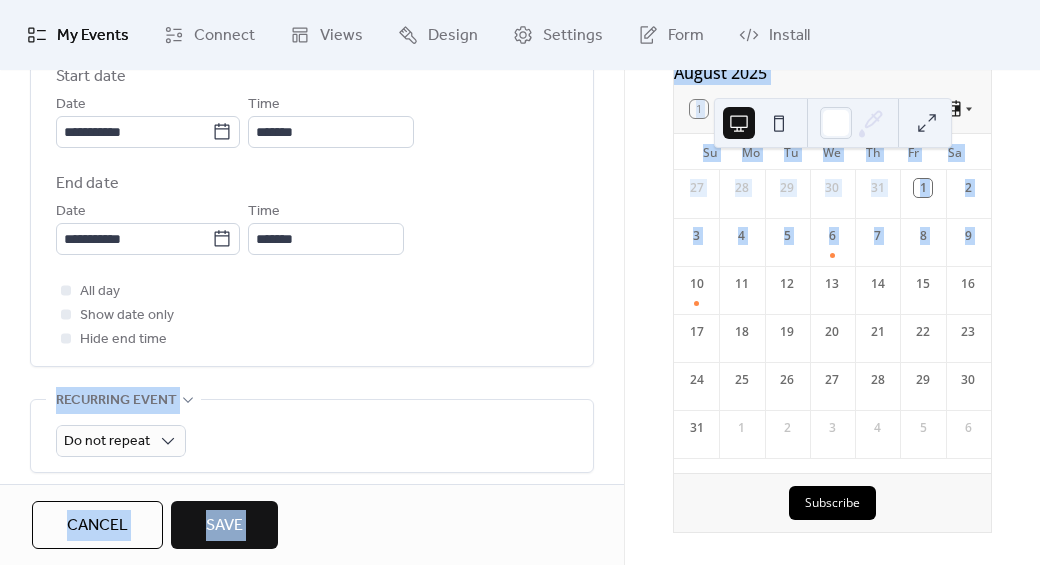 drag, startPoint x: 624, startPoint y: 291, endPoint x: 621, endPoint y: 336, distance: 45.099888 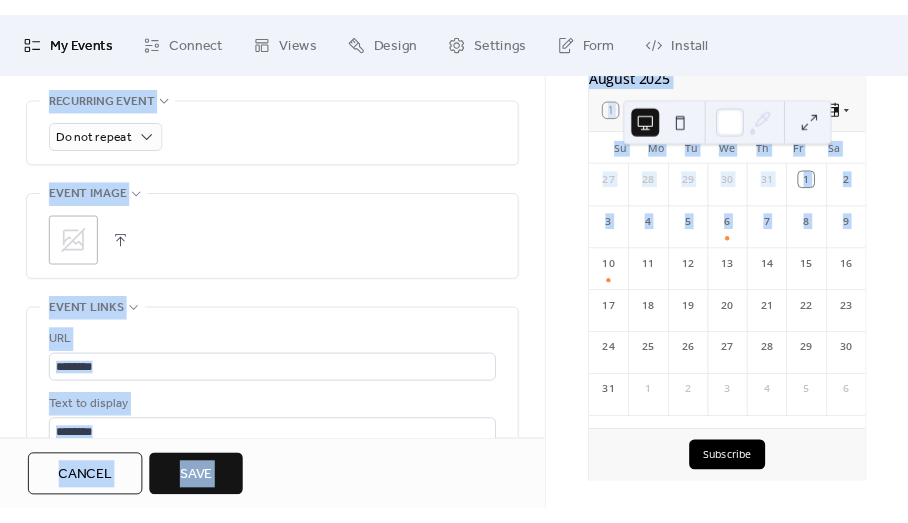 scroll, scrollTop: 1039, scrollLeft: 0, axis: vertical 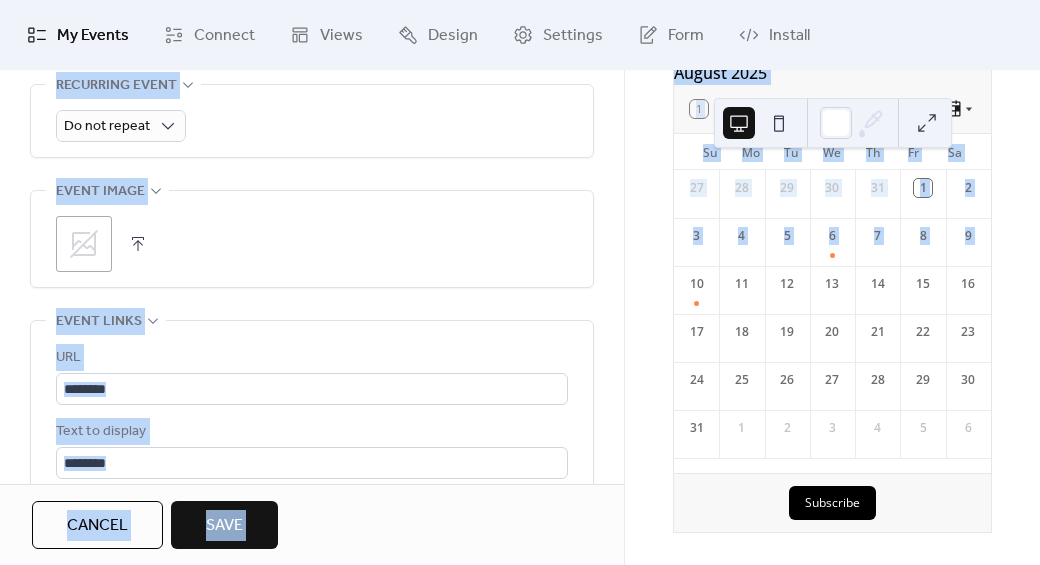 click at bounding box center (138, 244) 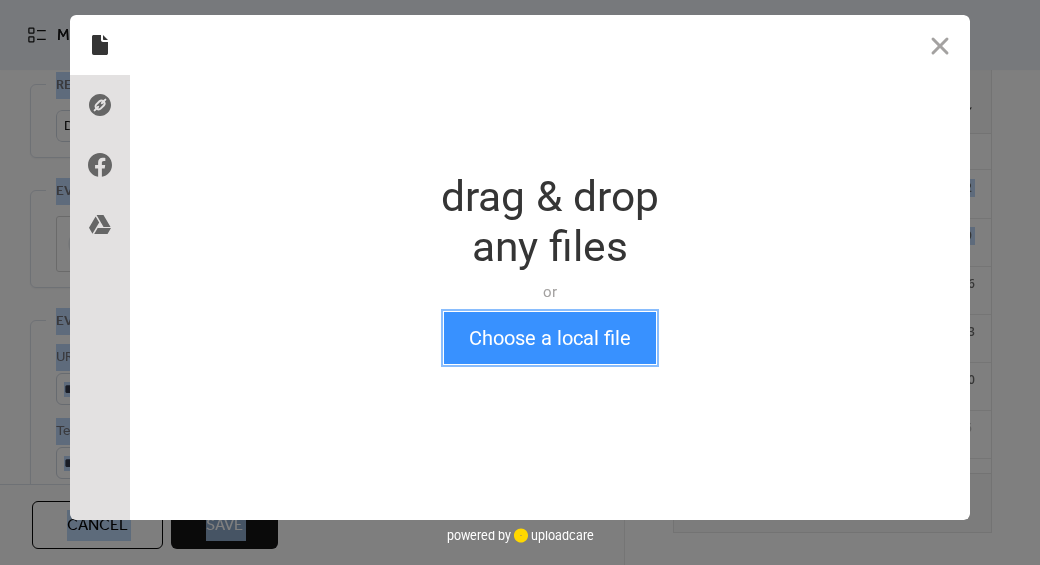 click on "Choose a local file" at bounding box center (550, 338) 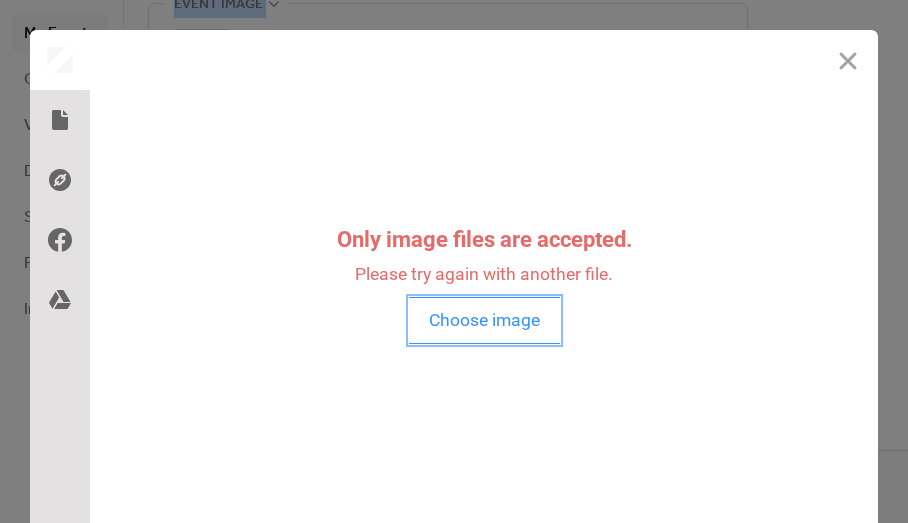 click on "Choose image" at bounding box center [484, 320] 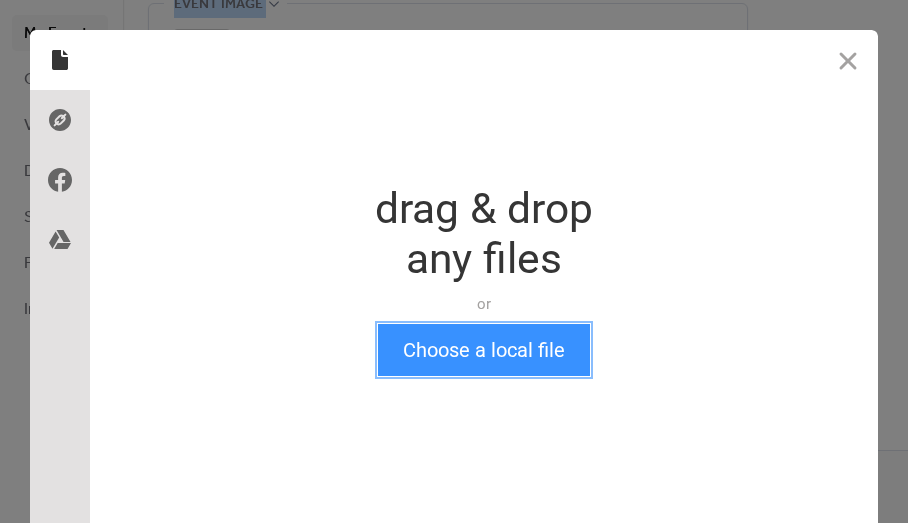 click on "Choose a local file" at bounding box center (484, 350) 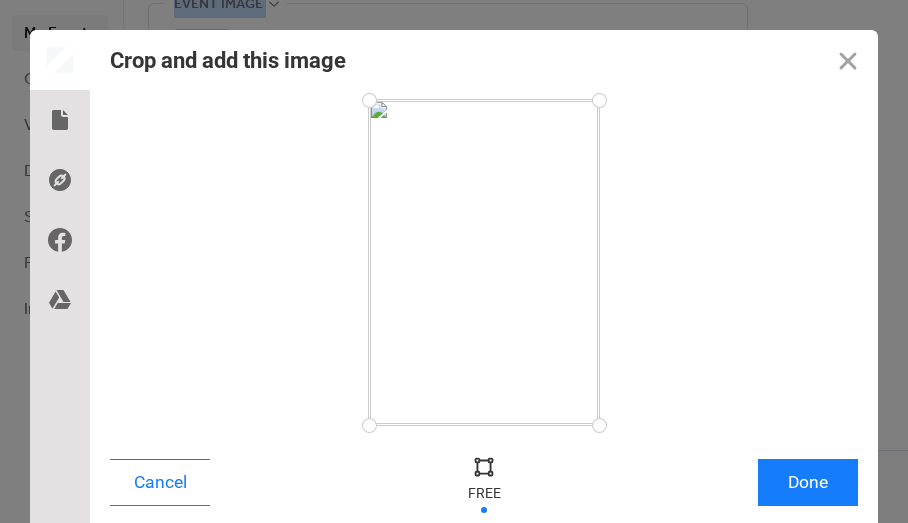 click at bounding box center (484, 262) 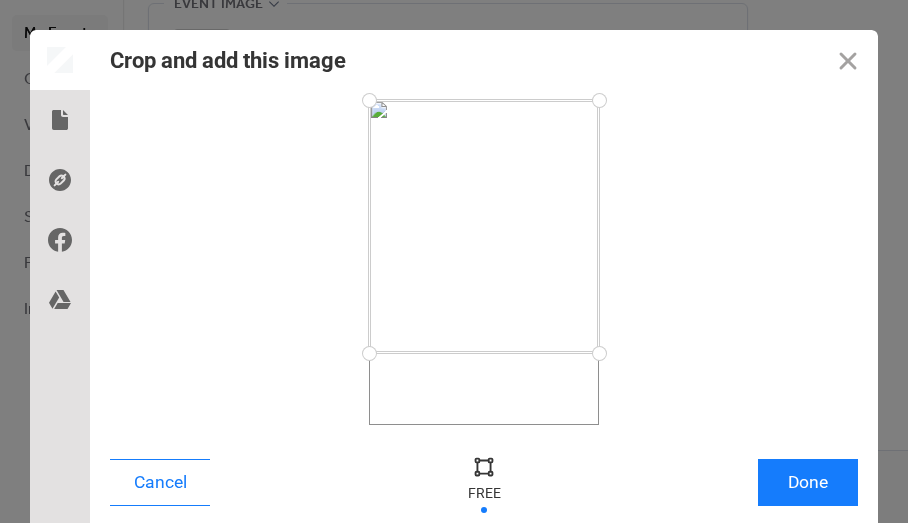 drag, startPoint x: 584, startPoint y: 419, endPoint x: 597, endPoint y: 353, distance: 67.26812 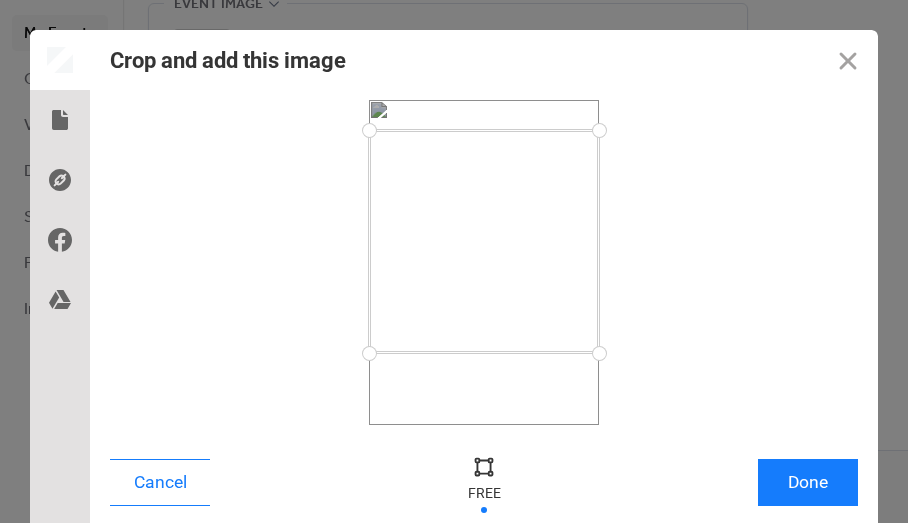 drag, startPoint x: 591, startPoint y: 103, endPoint x: 591, endPoint y: 130, distance: 27 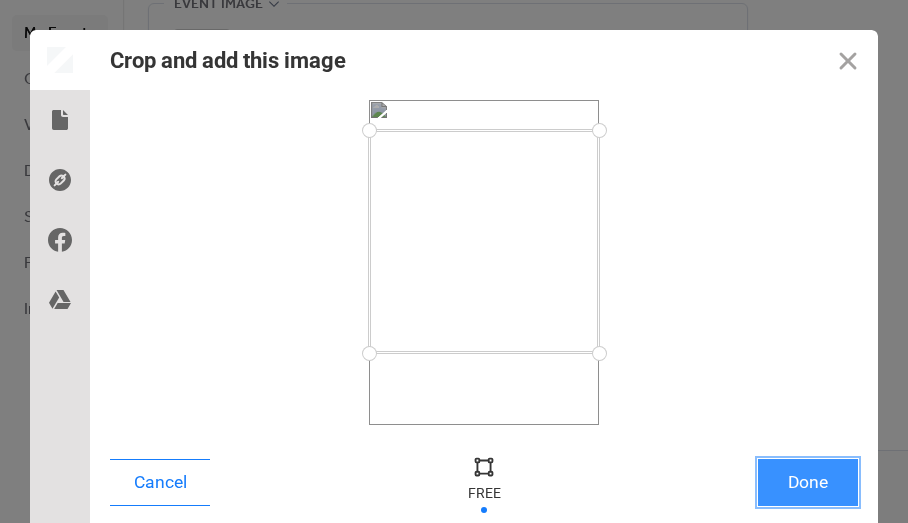 click on "Done" at bounding box center [808, 482] 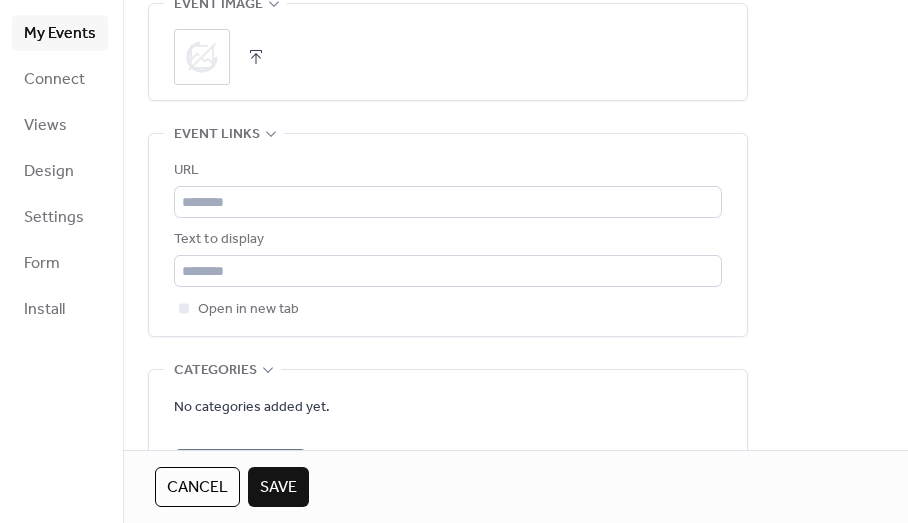 click on "Cancel Save" at bounding box center (515, 487) 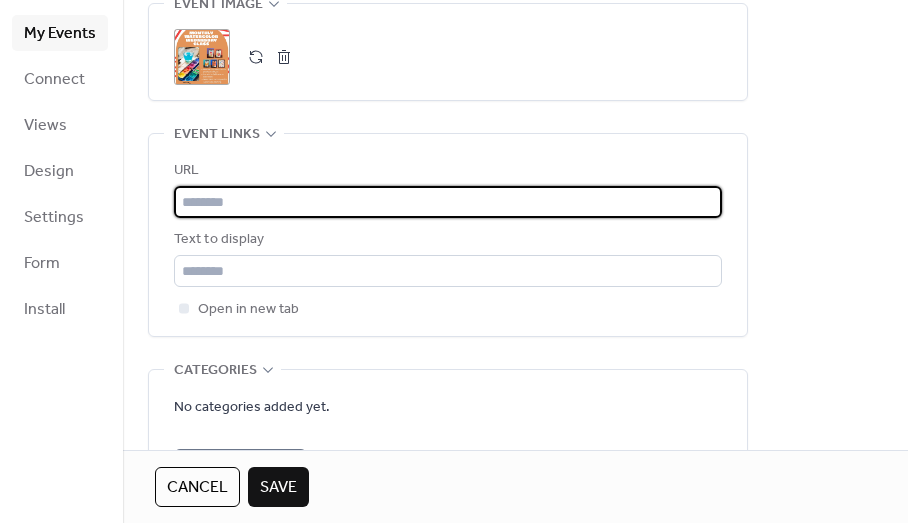 click at bounding box center (448, 202) 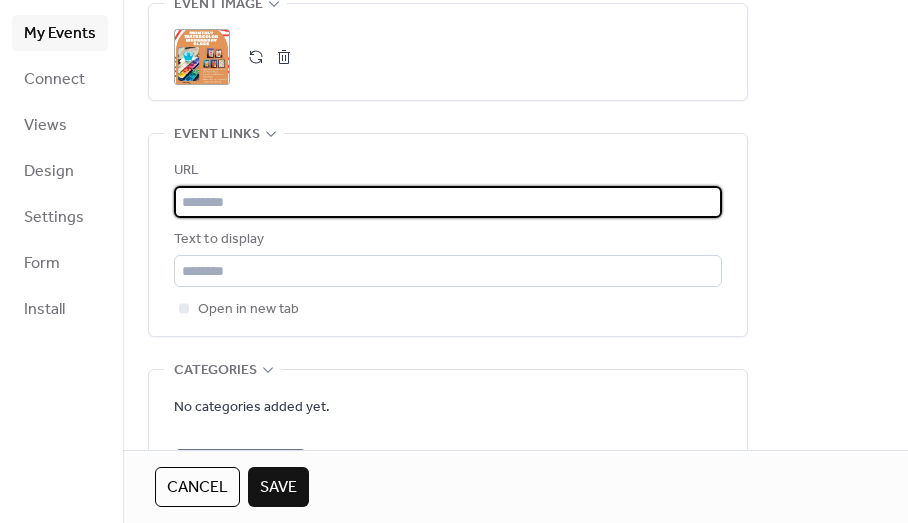 click at bounding box center [448, 202] 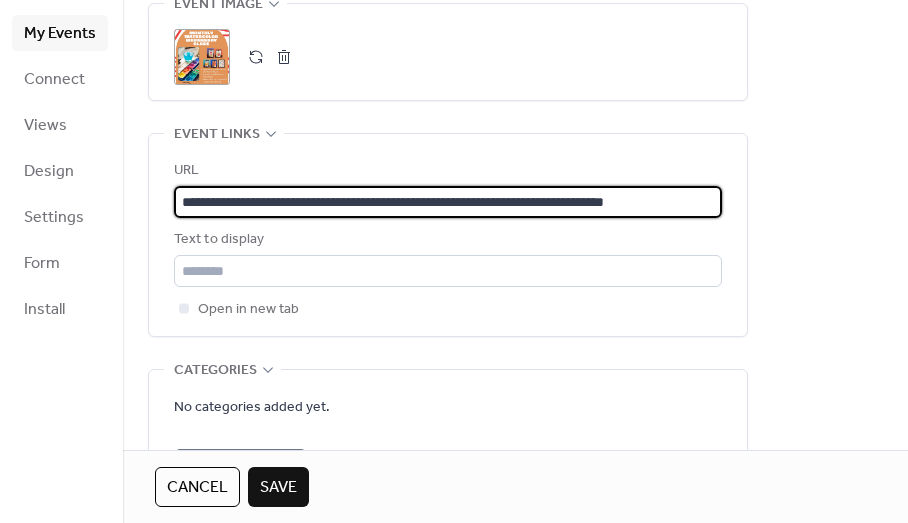 scroll, scrollTop: 0, scrollLeft: 24, axis: horizontal 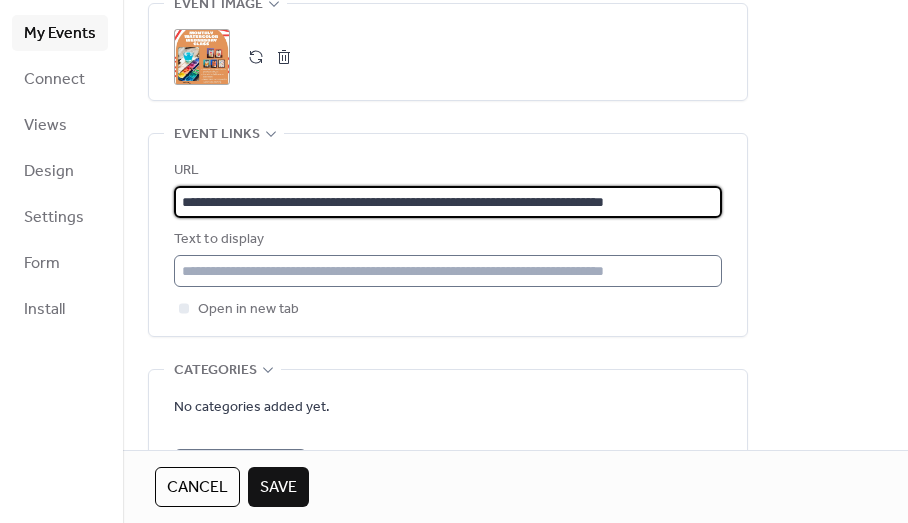 type on "**********" 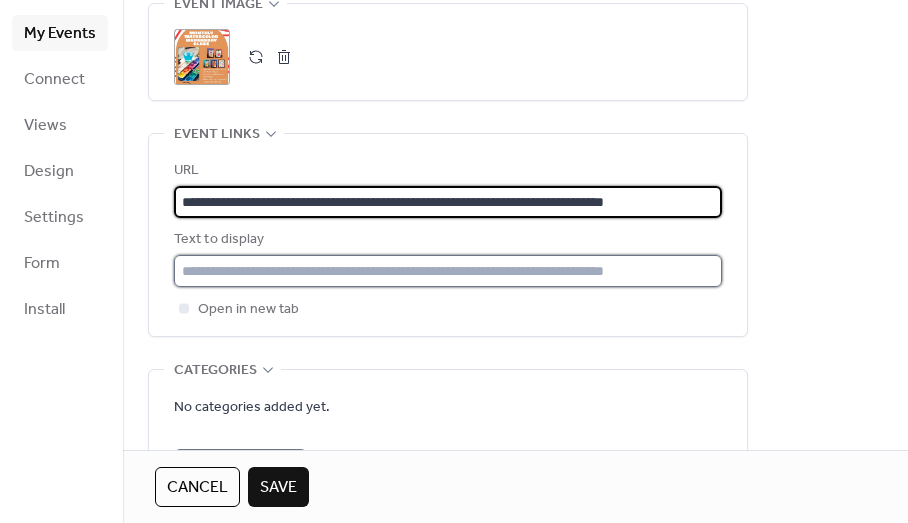 click at bounding box center [448, 271] 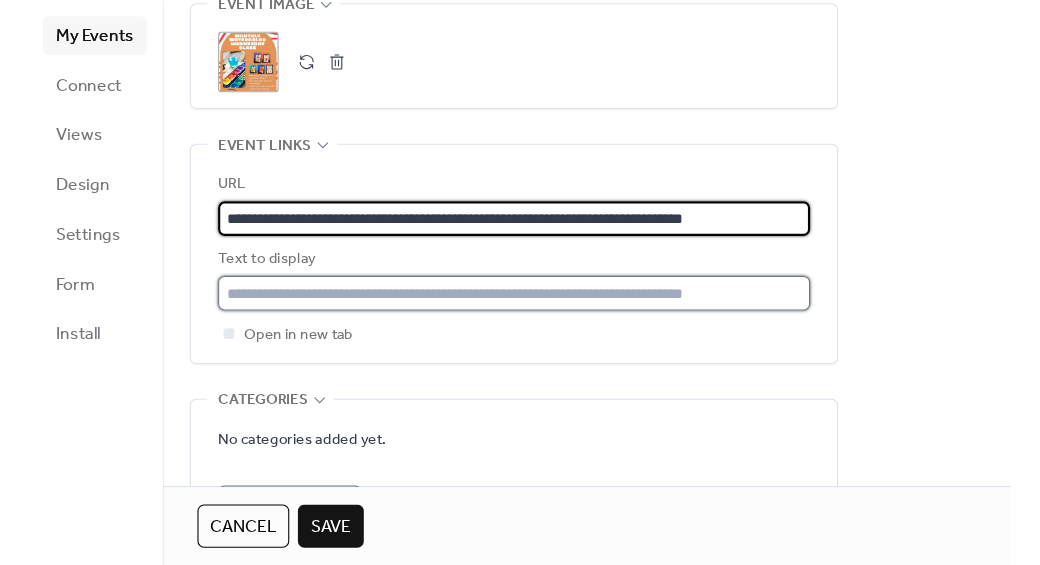 scroll, scrollTop: 0, scrollLeft: 0, axis: both 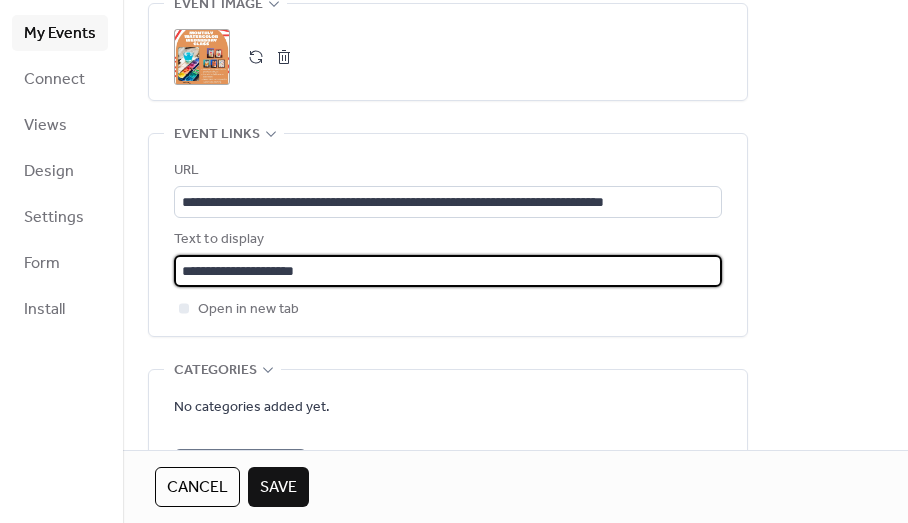 type on "**********" 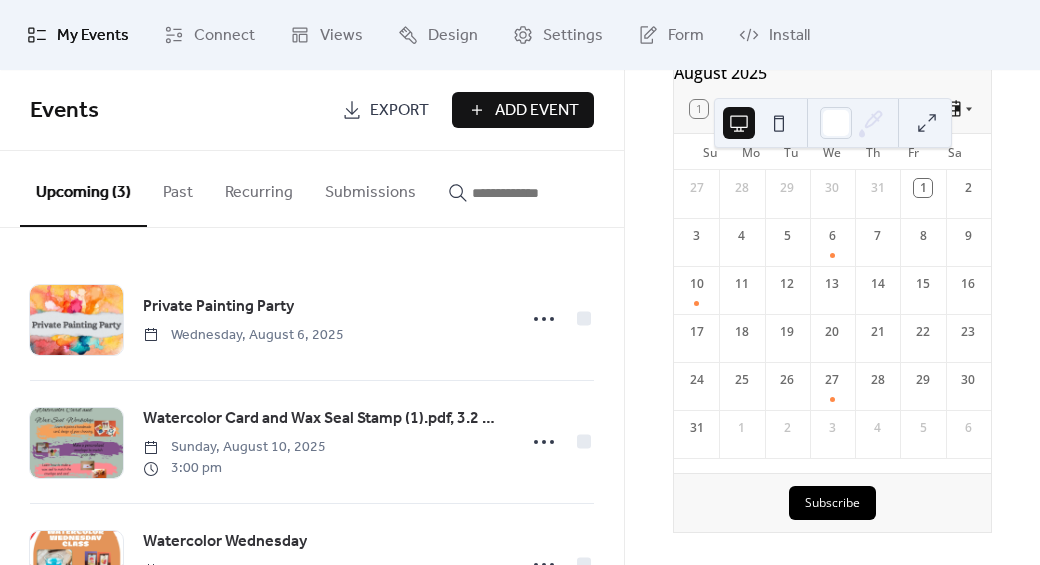 click on "My Events" at bounding box center [93, 36] 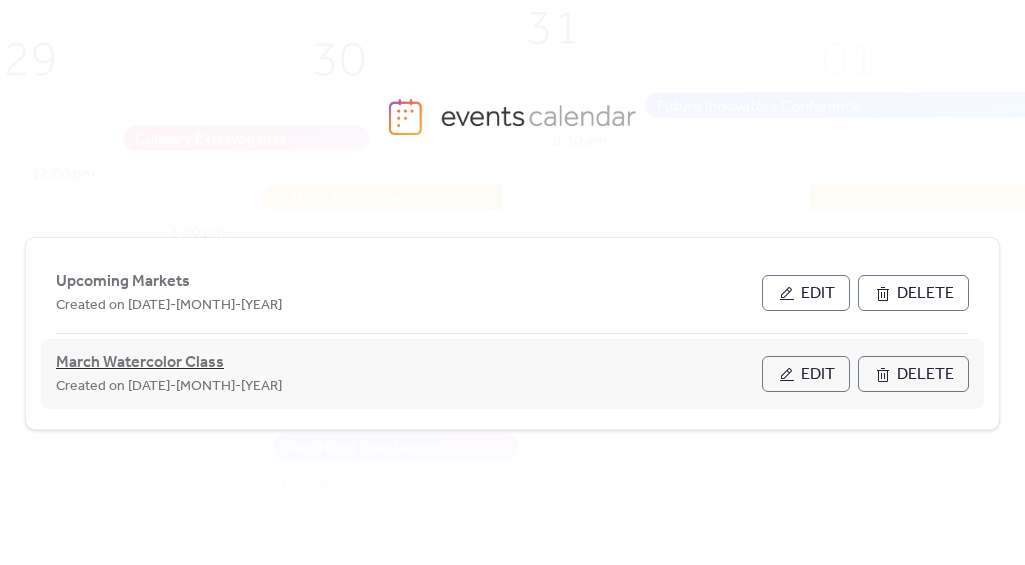 click on "March Watercolor Class" at bounding box center [140, 363] 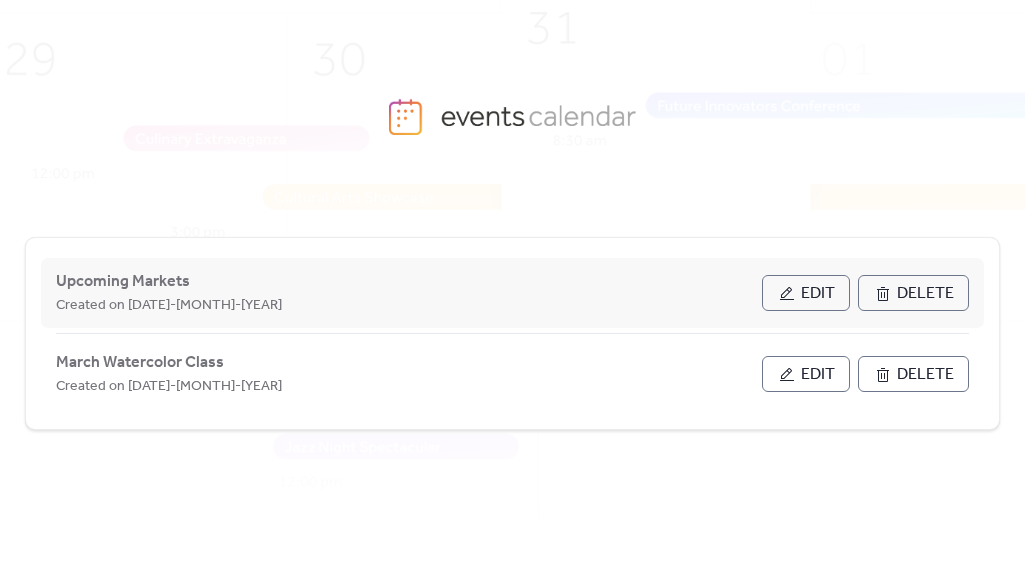 click on "Edit" at bounding box center [818, 294] 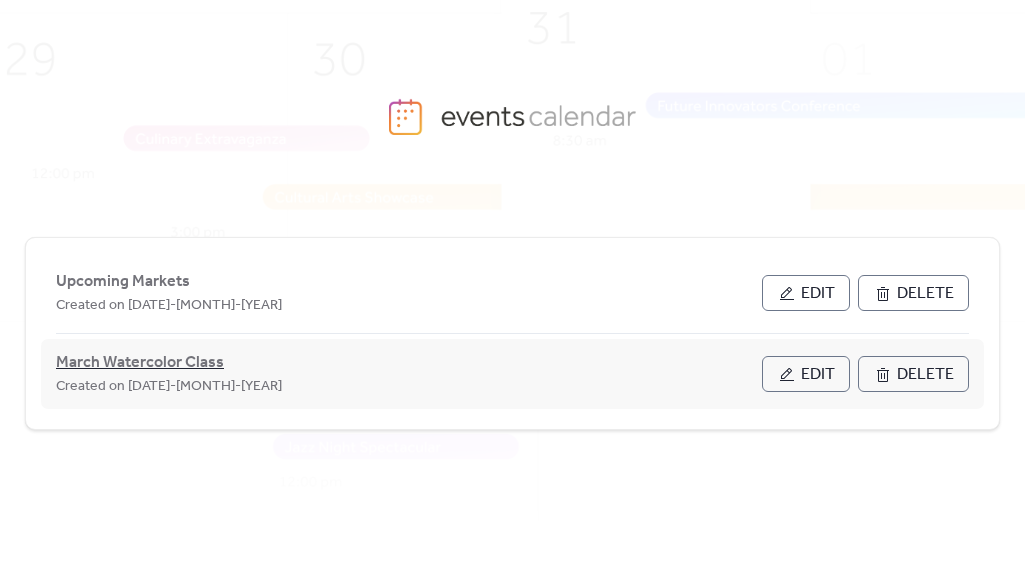 click on "March Watercolor Class" at bounding box center (140, 363) 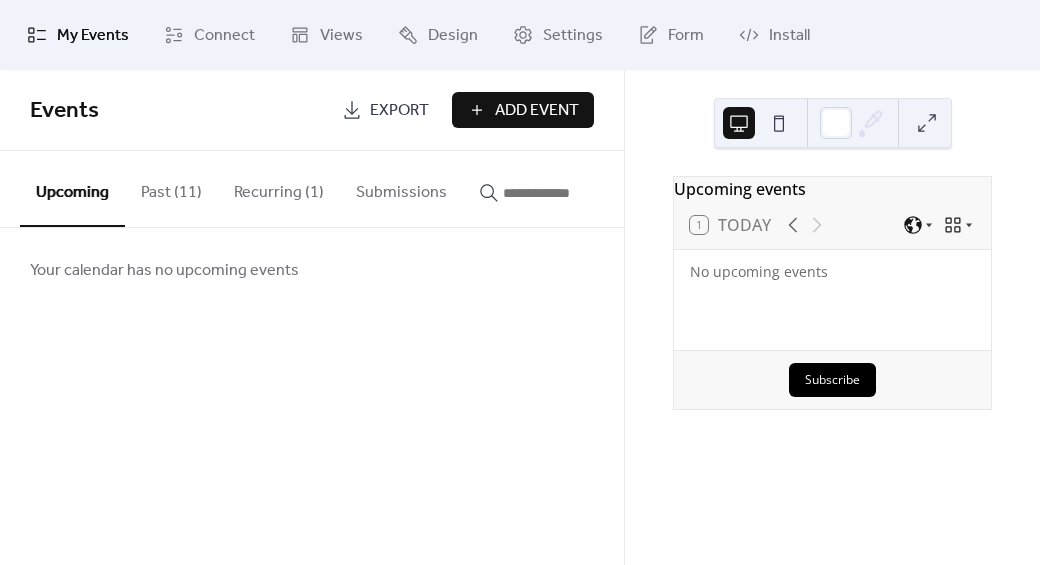 click on "Export" at bounding box center (385, 110) 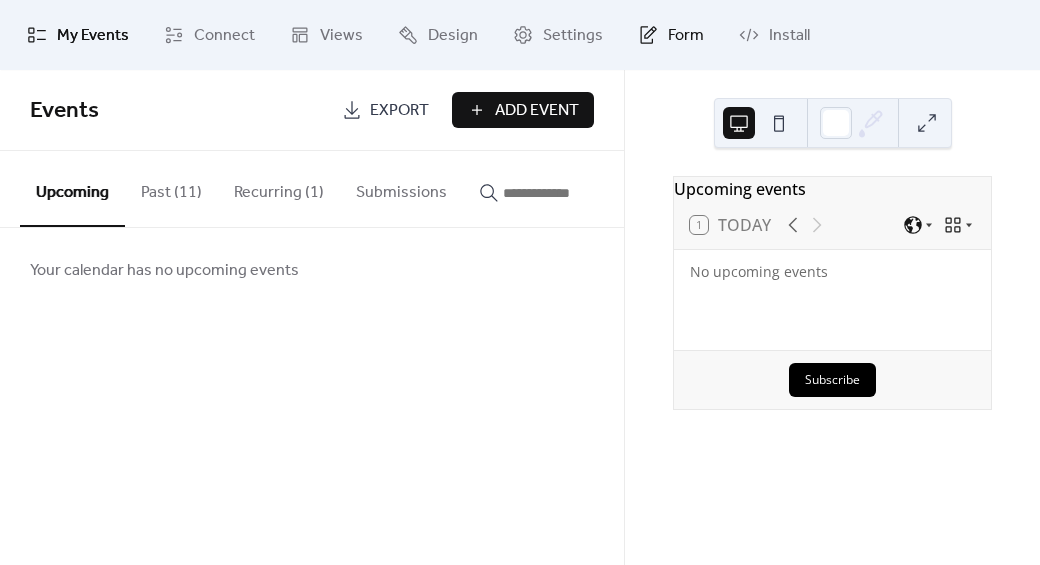 click on "Form" at bounding box center (671, 35) 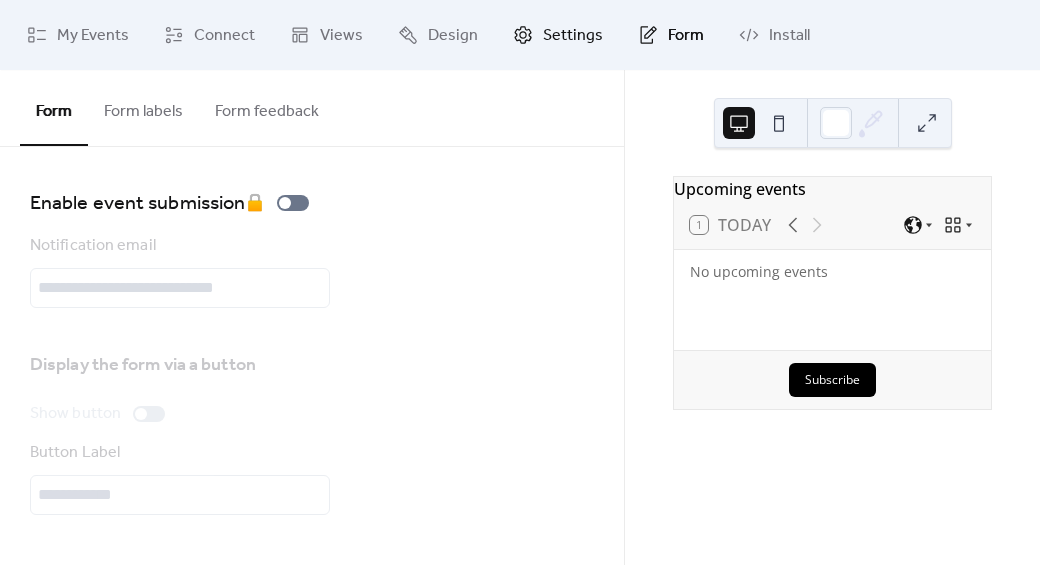 click on "Settings" at bounding box center [573, 36] 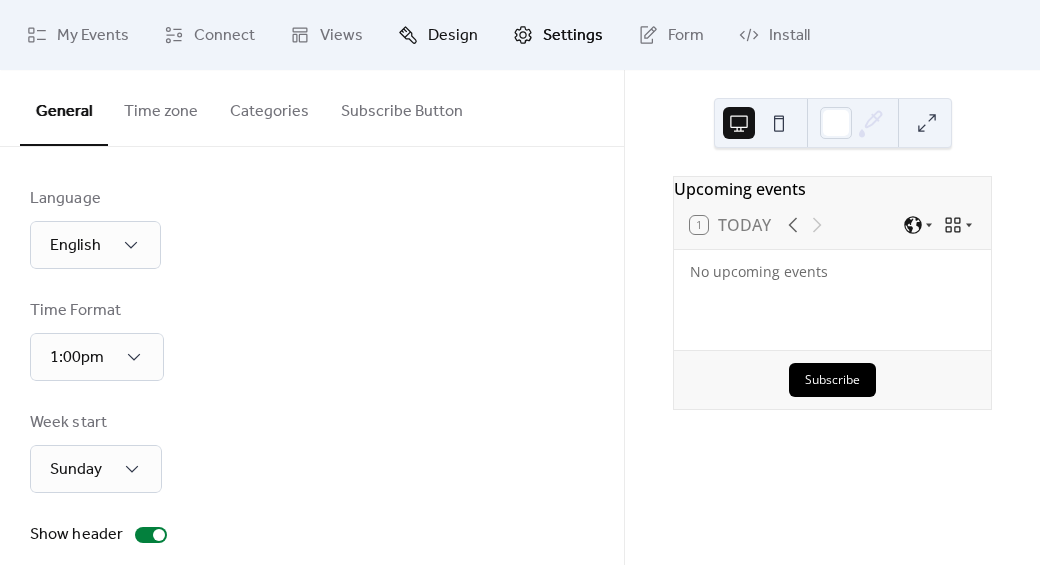 click on "Design" at bounding box center [453, 36] 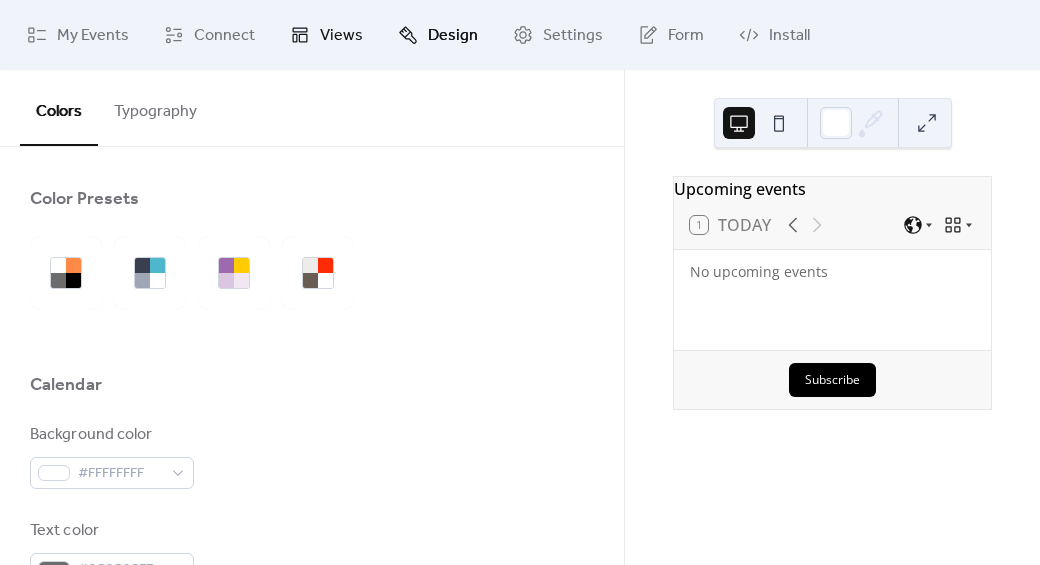 click on "Views" at bounding box center (341, 36) 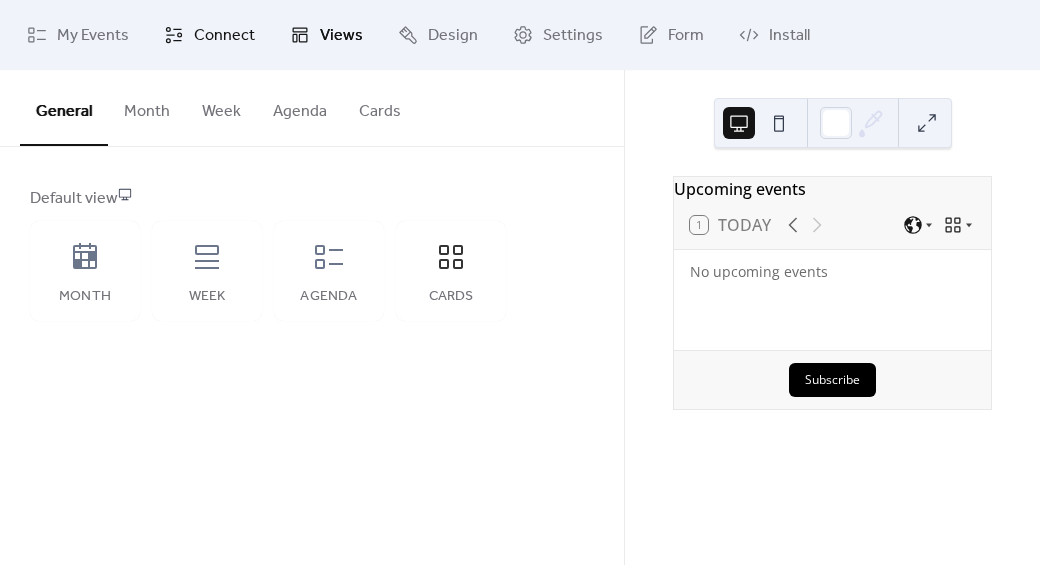 click on "Connect" at bounding box center (224, 36) 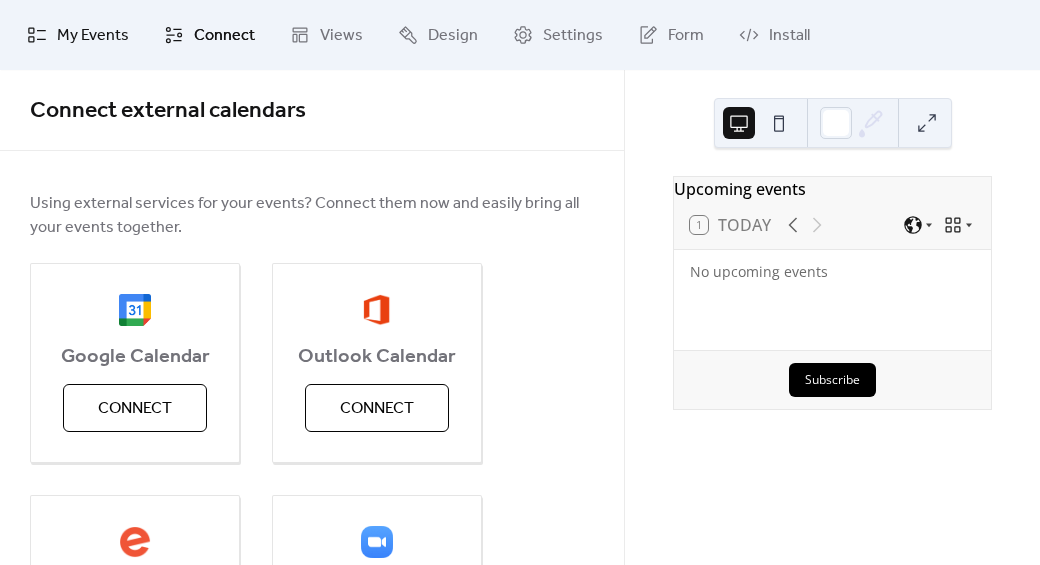 click on "My Events" at bounding box center (93, 36) 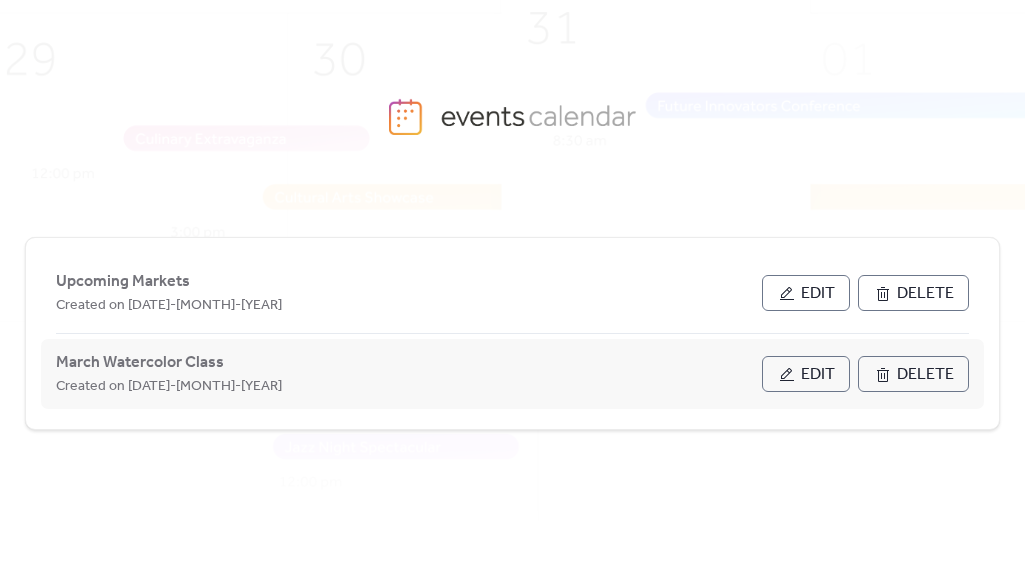 click on "Delete" at bounding box center (925, 375) 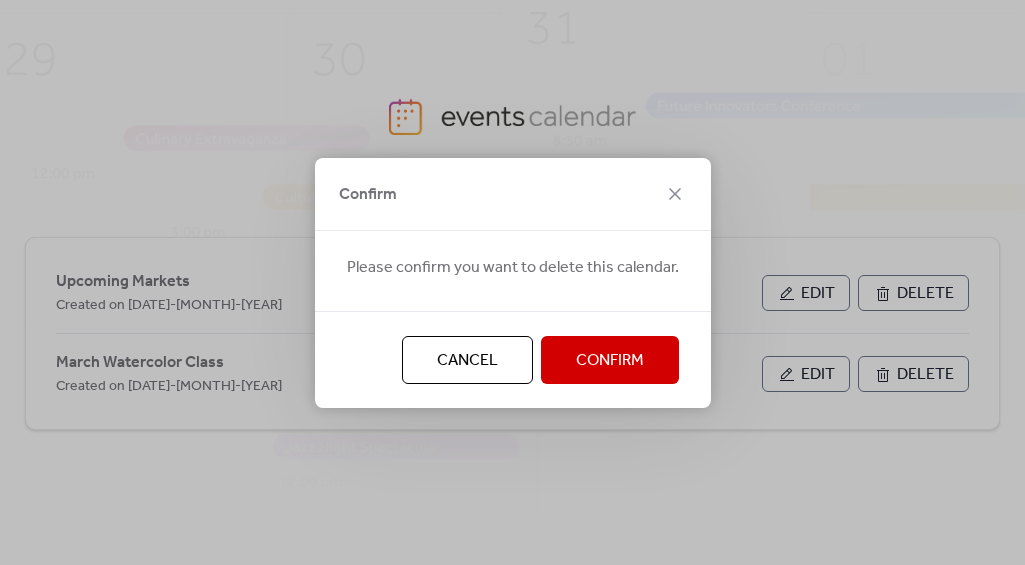 click on "Confirm" at bounding box center (610, 360) 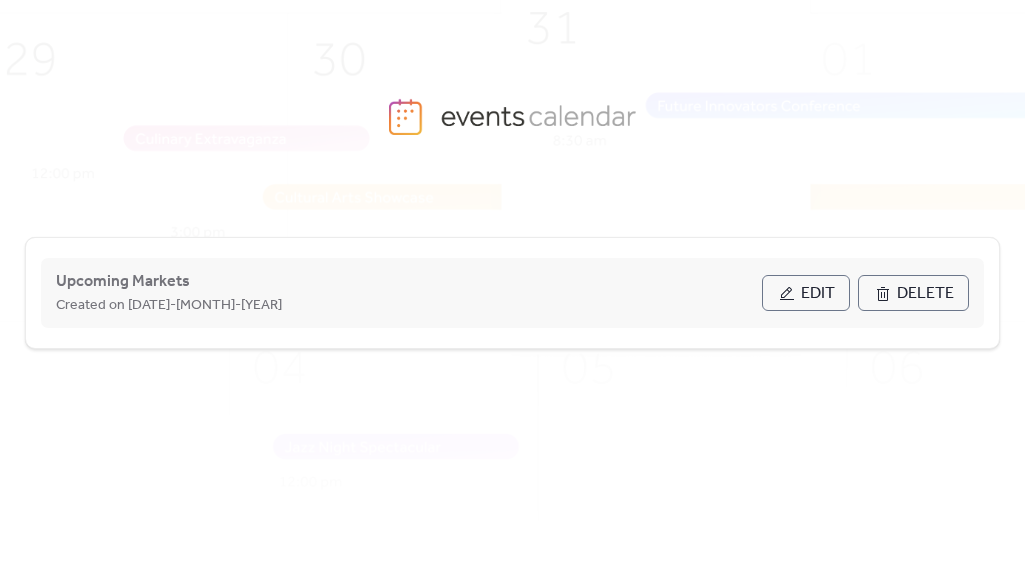 click on "Edit" at bounding box center (818, 294) 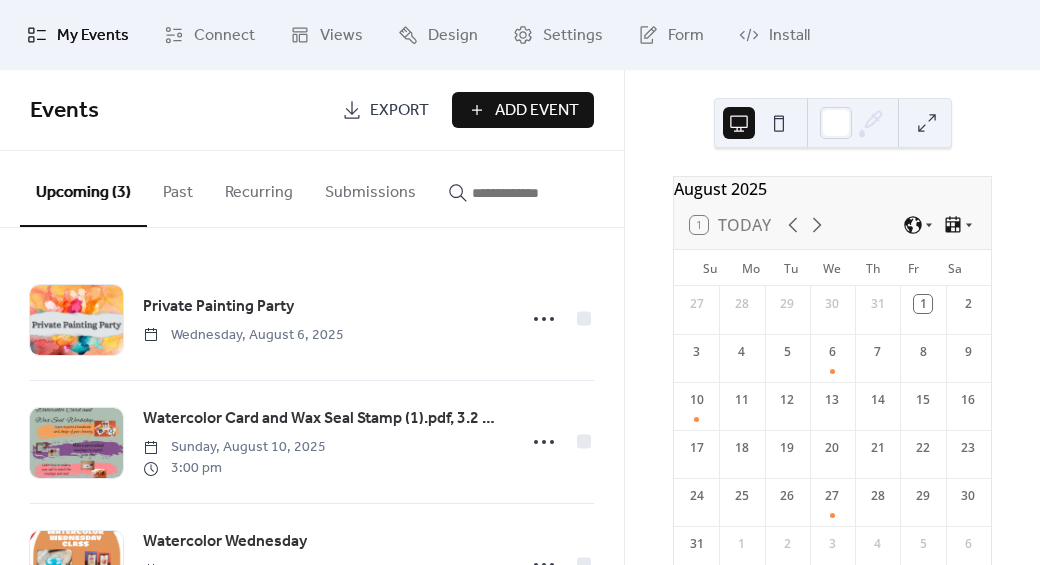 click on "My Events" at bounding box center [93, 36] 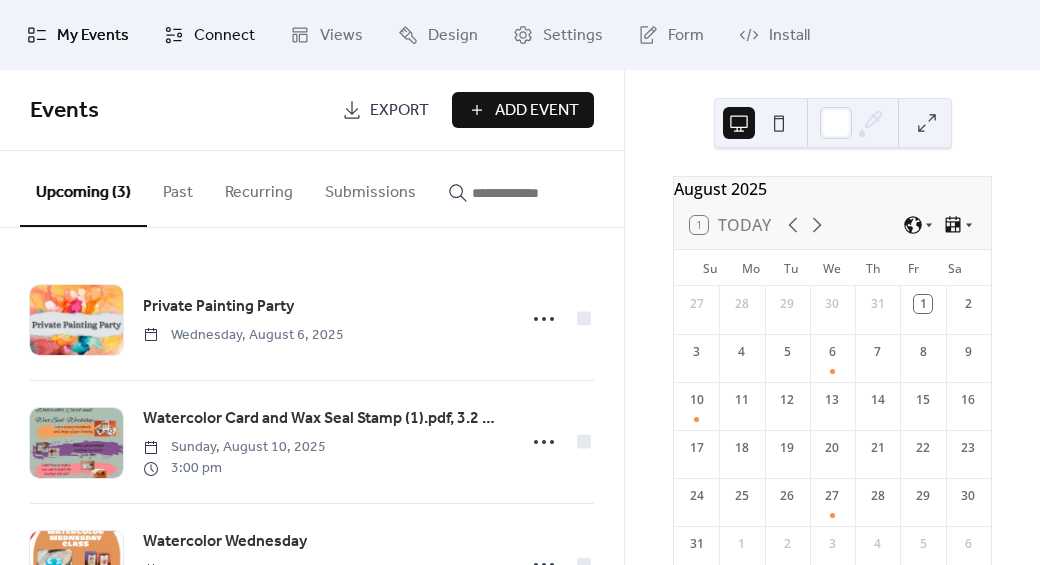 click on "Connect" at bounding box center [224, 36] 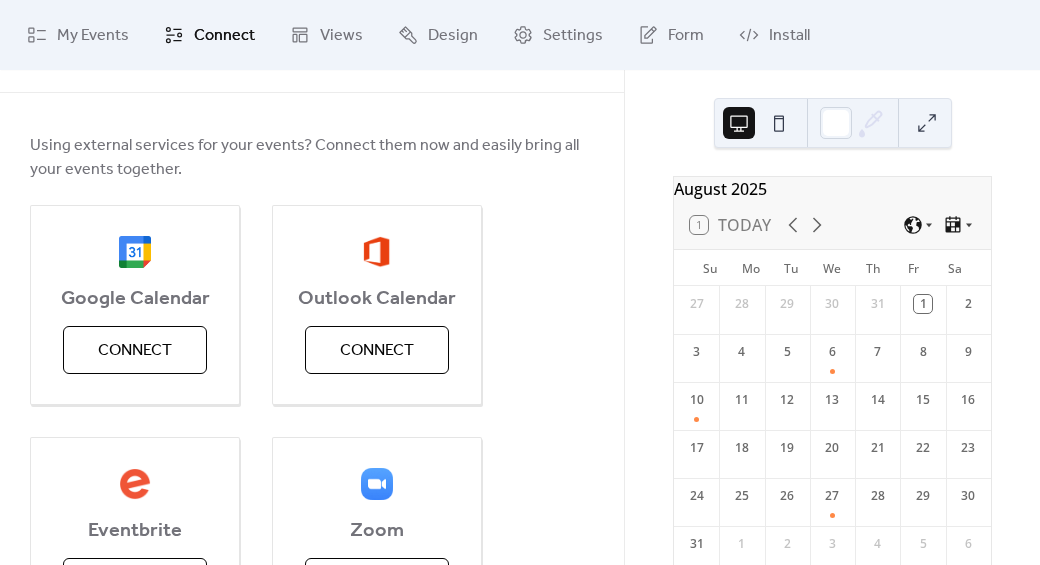 scroll, scrollTop: 0, scrollLeft: 0, axis: both 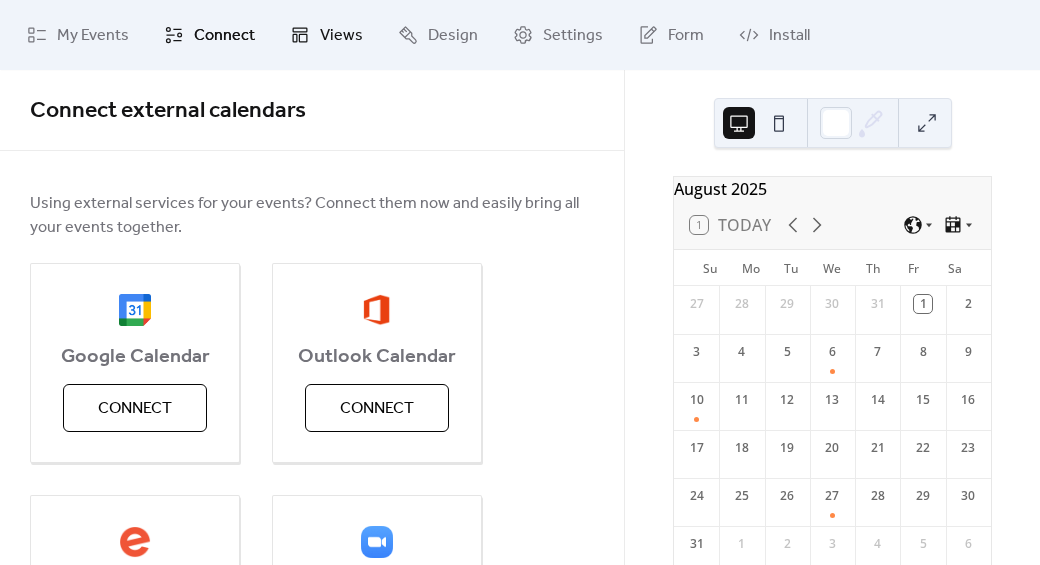 click on "Views" at bounding box center [341, 36] 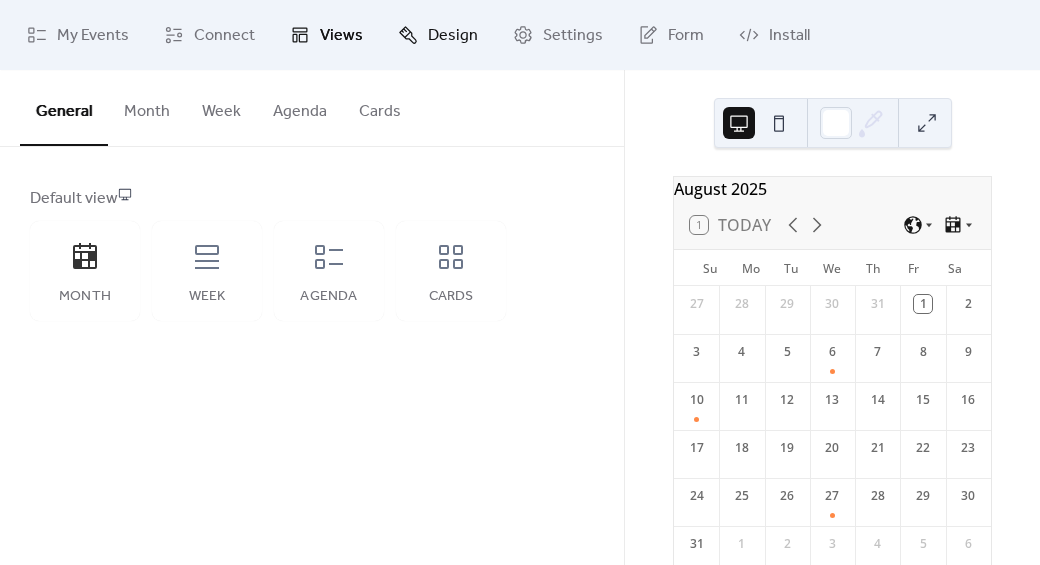 click on "Design" at bounding box center (453, 36) 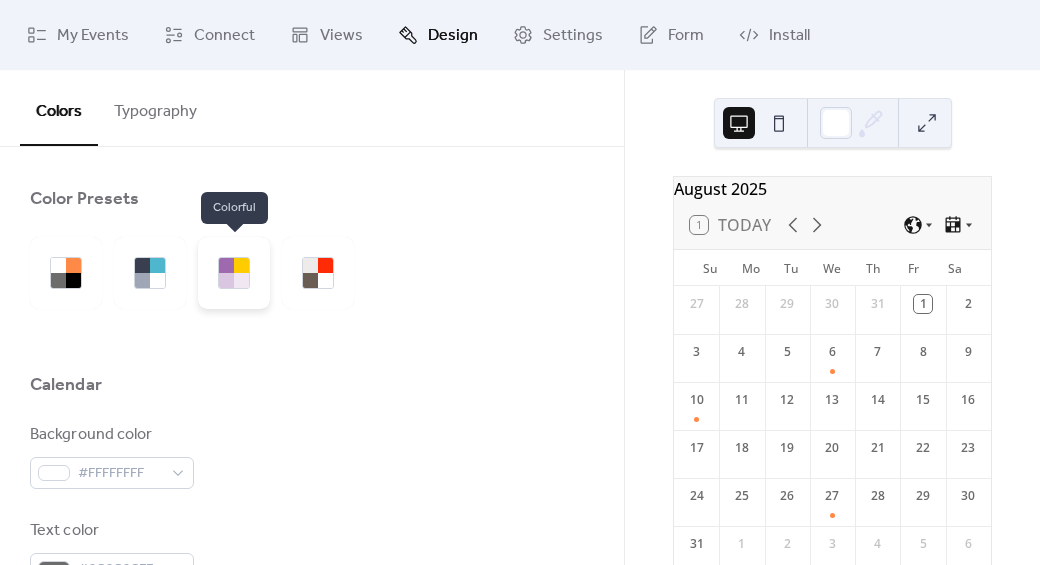 click at bounding box center (241, 265) 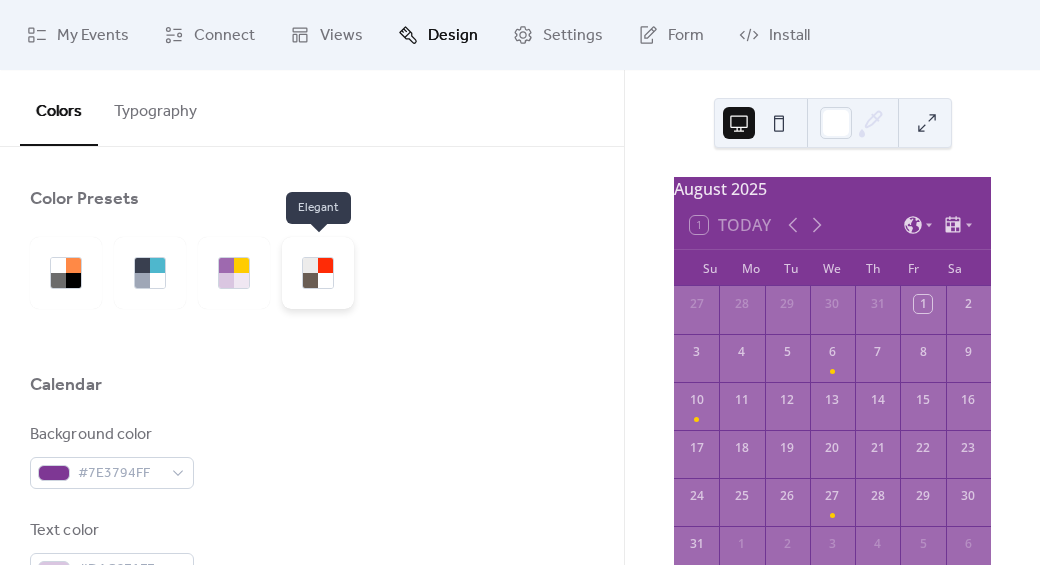 click at bounding box center (310, 265) 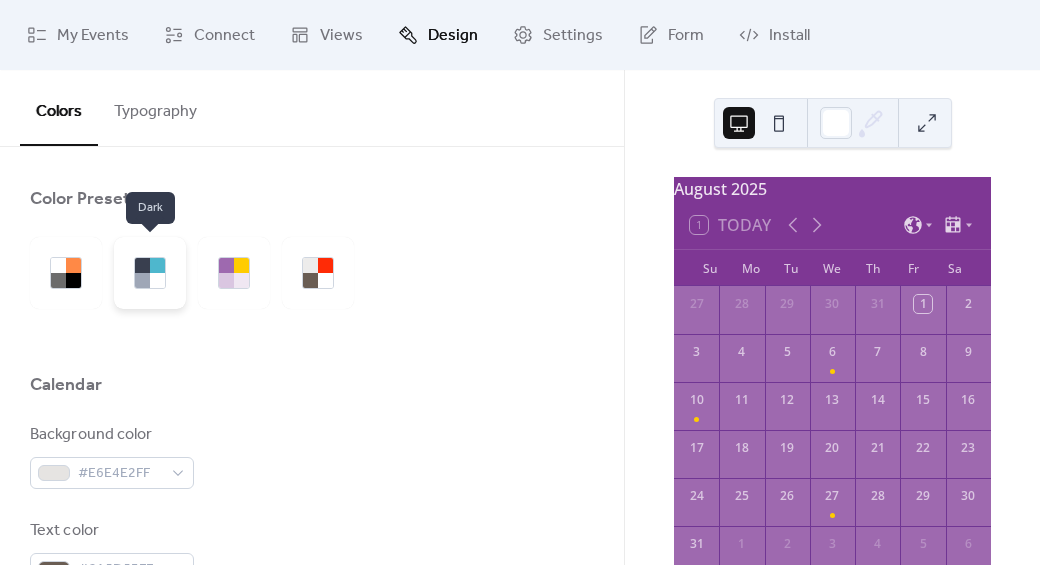 click at bounding box center (142, 280) 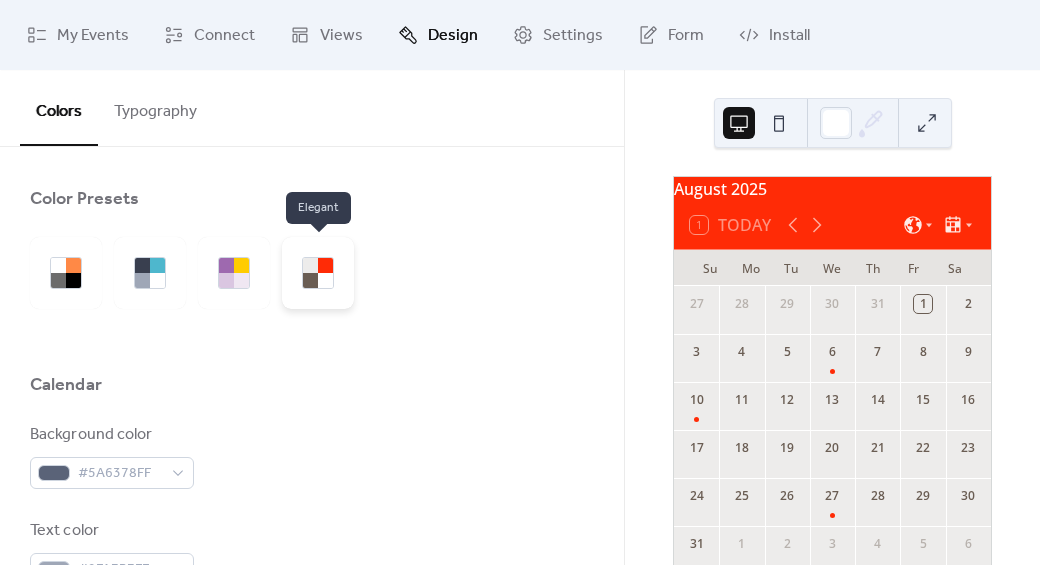 click at bounding box center (310, 280) 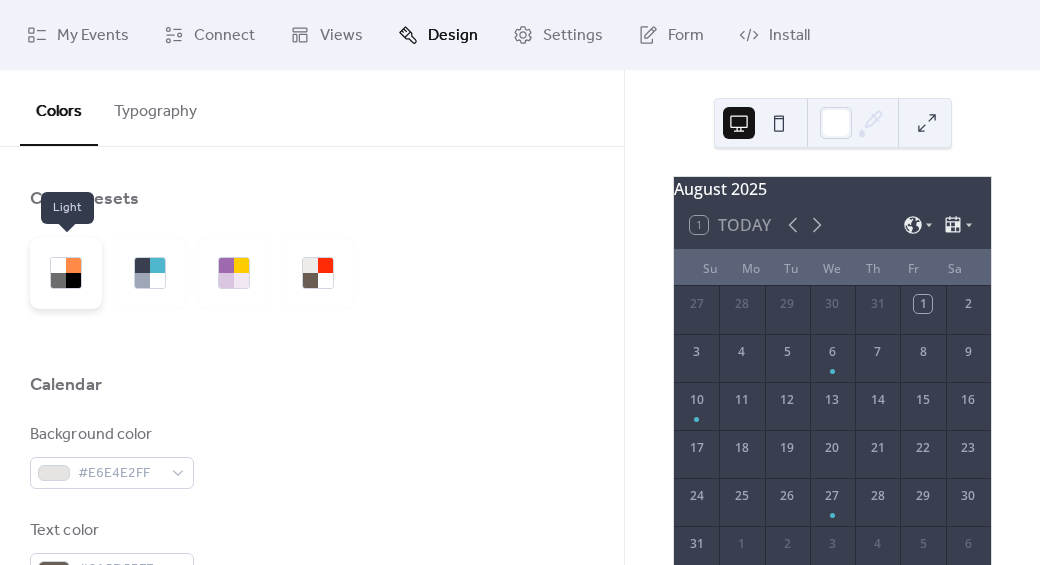 click at bounding box center [58, 280] 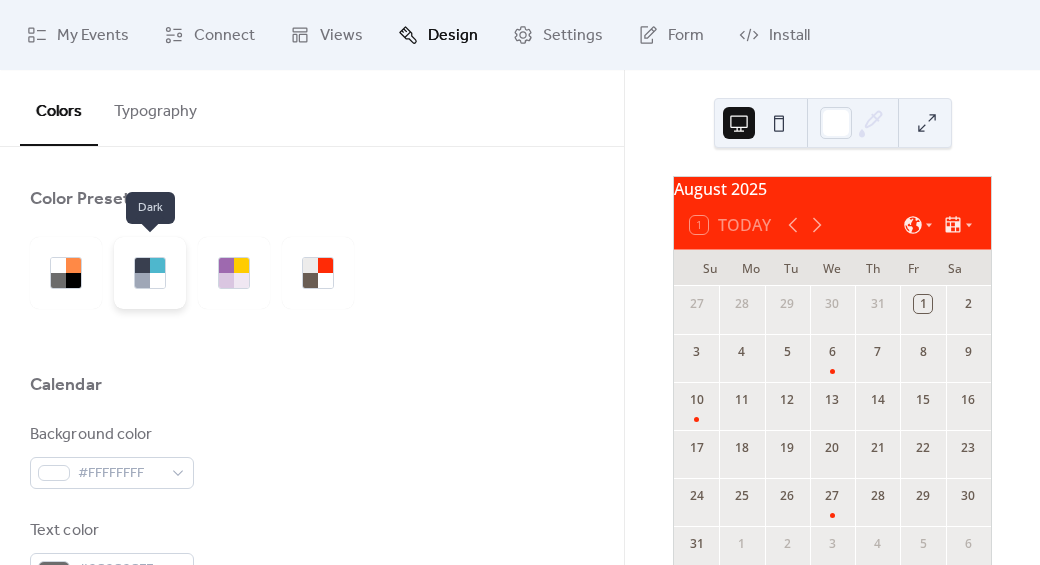 click at bounding box center [142, 265] 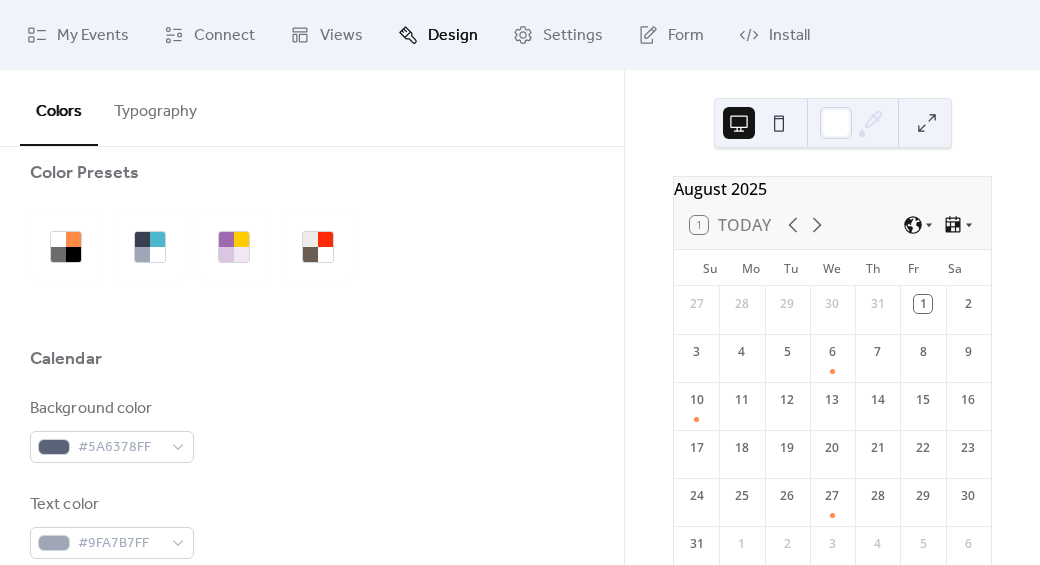 scroll, scrollTop: 0, scrollLeft: 0, axis: both 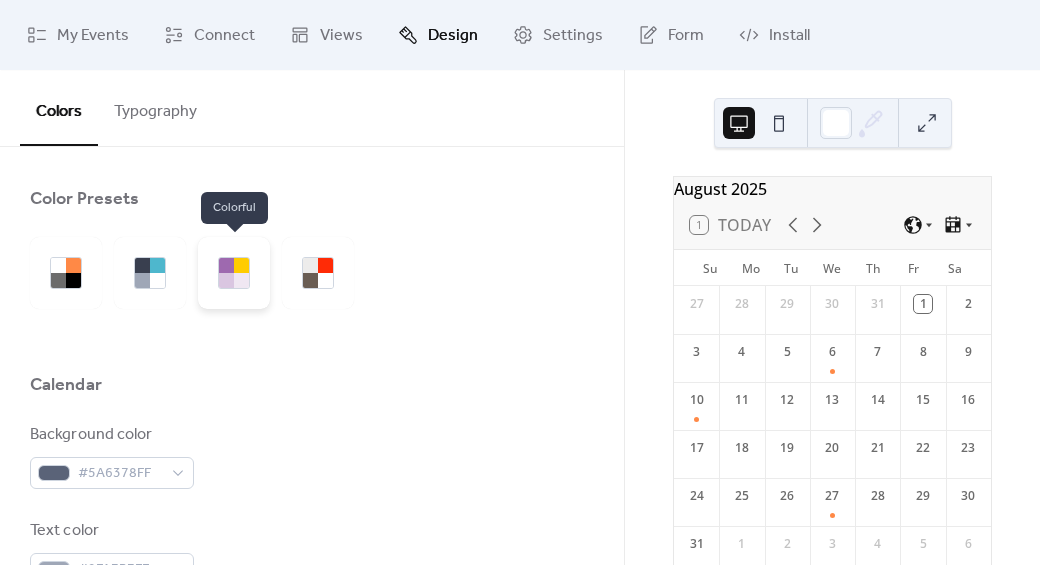 click at bounding box center (241, 280) 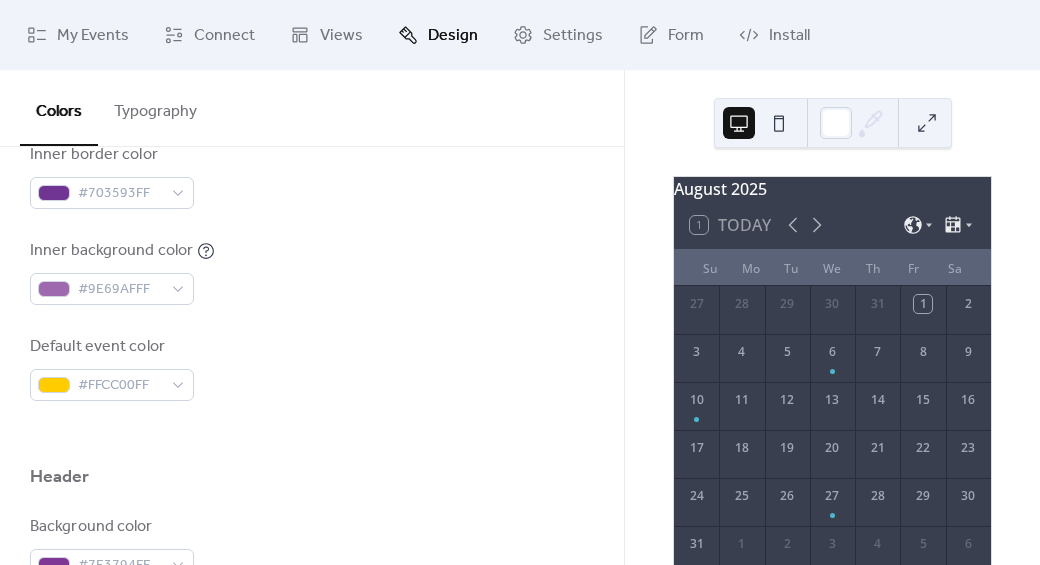 scroll, scrollTop: 0, scrollLeft: 0, axis: both 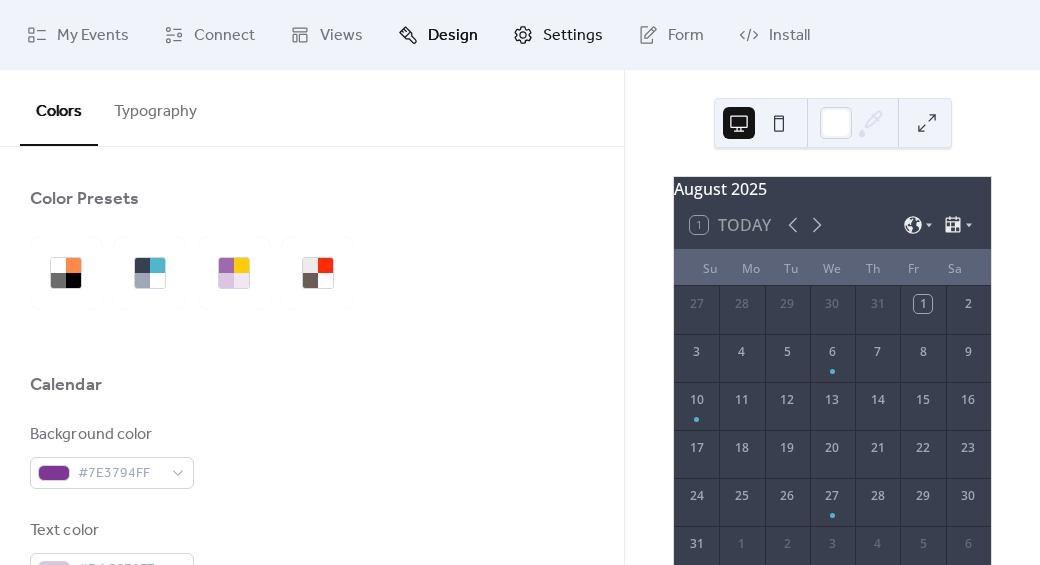 click on "Settings" at bounding box center [573, 36] 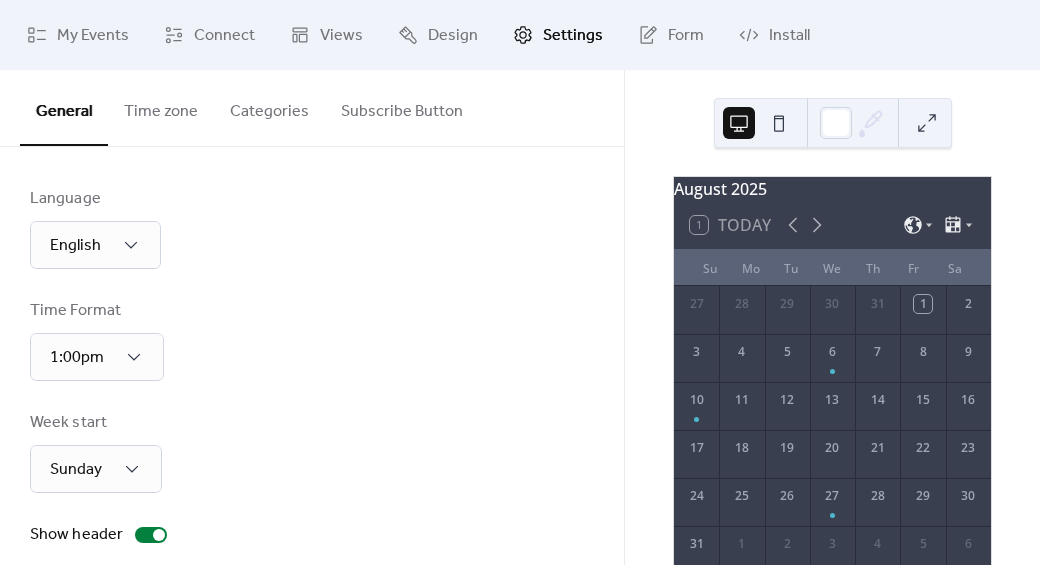click on "Categories" at bounding box center (269, 107) 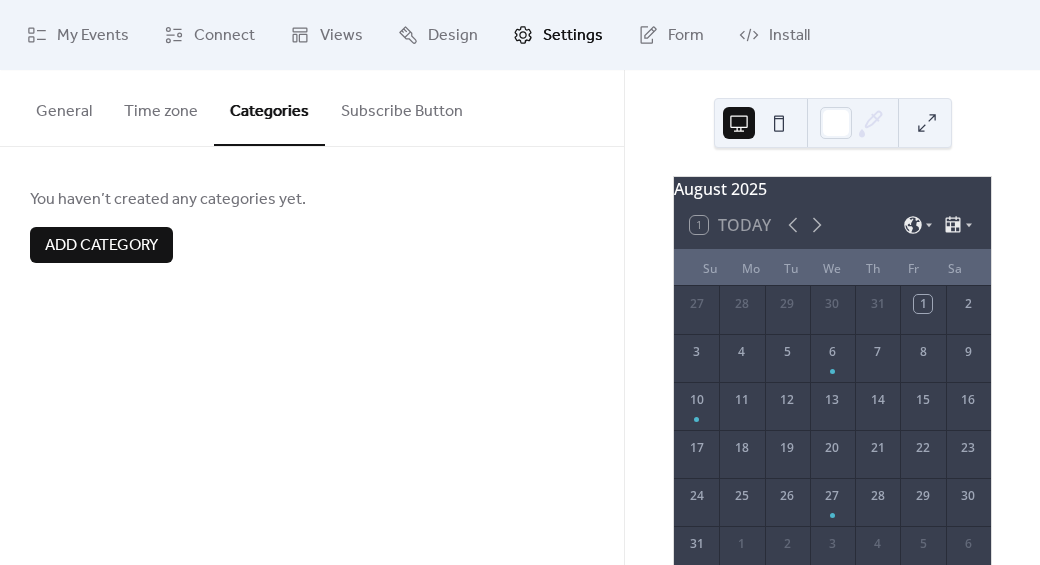 click on "Subscribe Button" at bounding box center (402, 107) 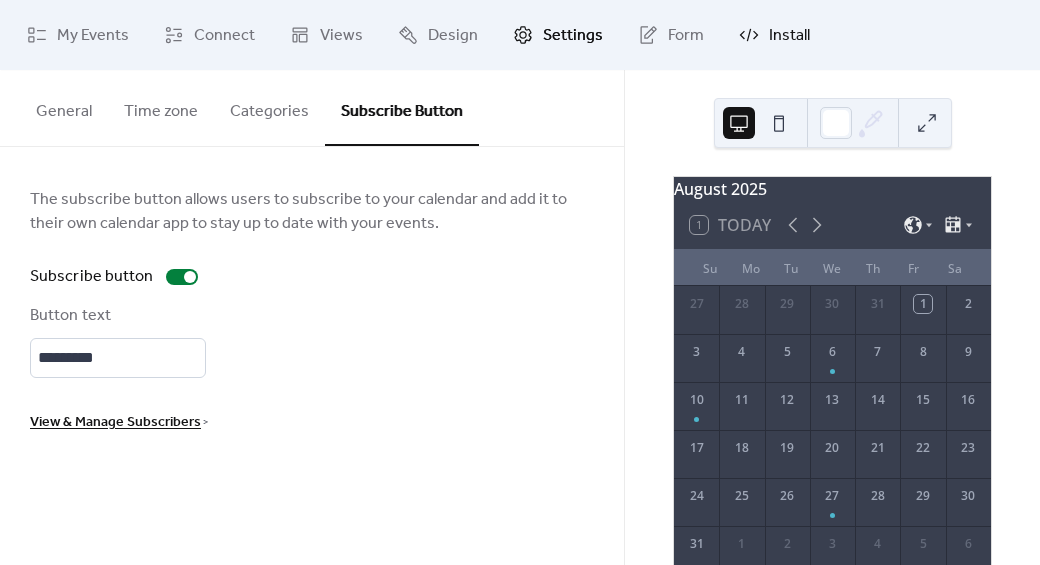 click on "Install" at bounding box center (789, 36) 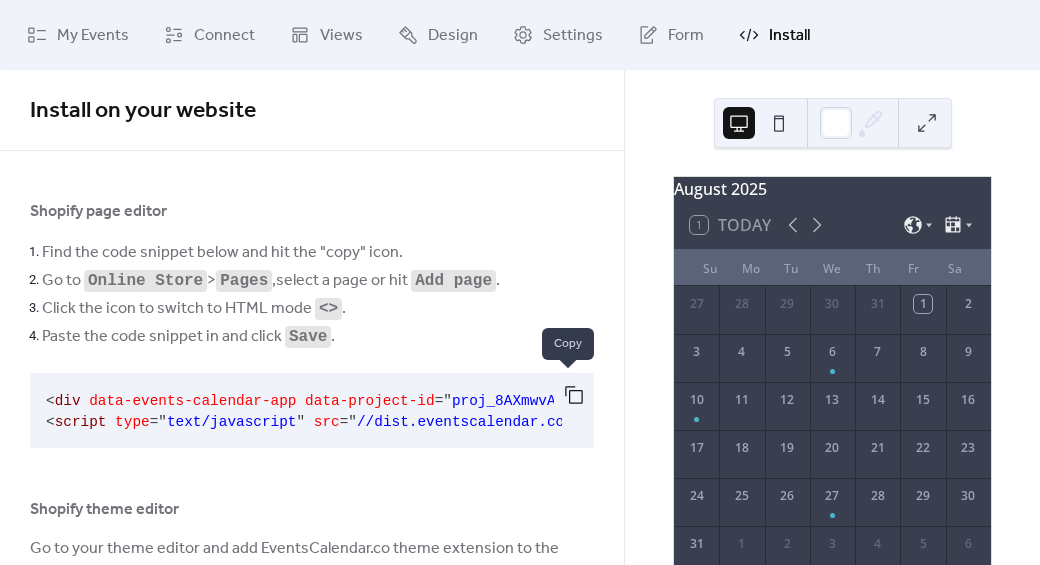 click at bounding box center [574, 395] 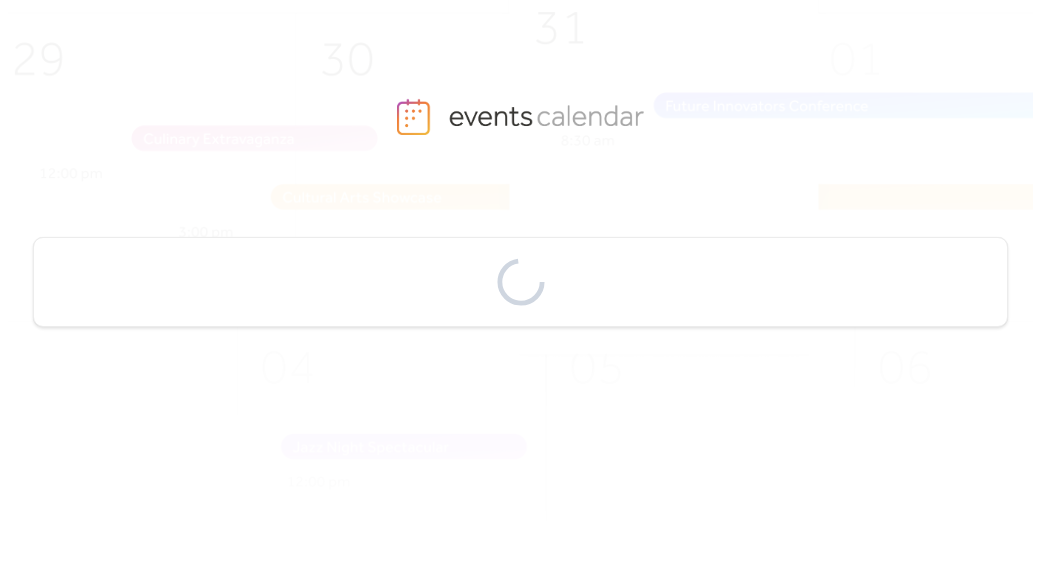 scroll, scrollTop: 0, scrollLeft: 0, axis: both 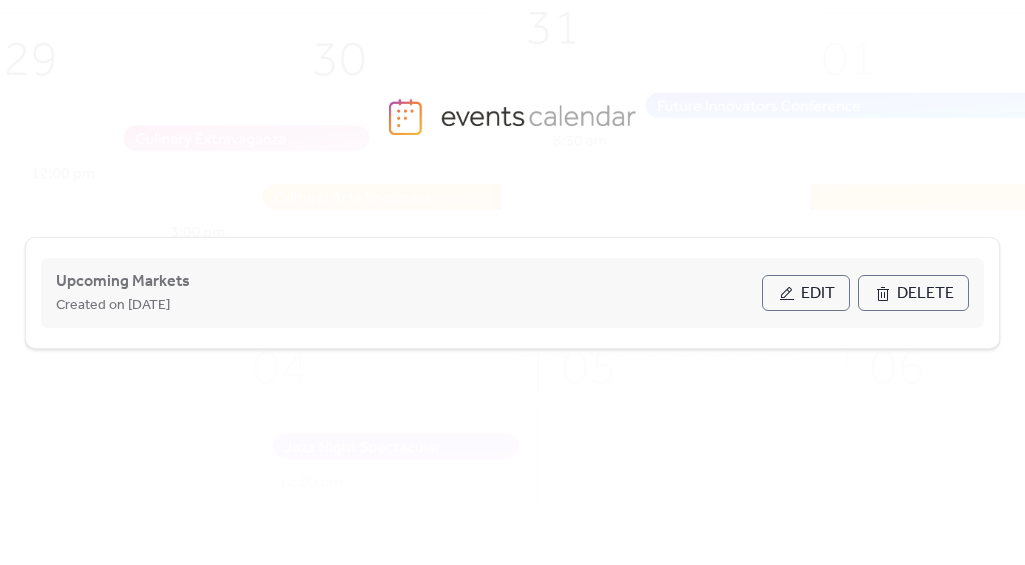 click on "Edit" at bounding box center (806, 293) 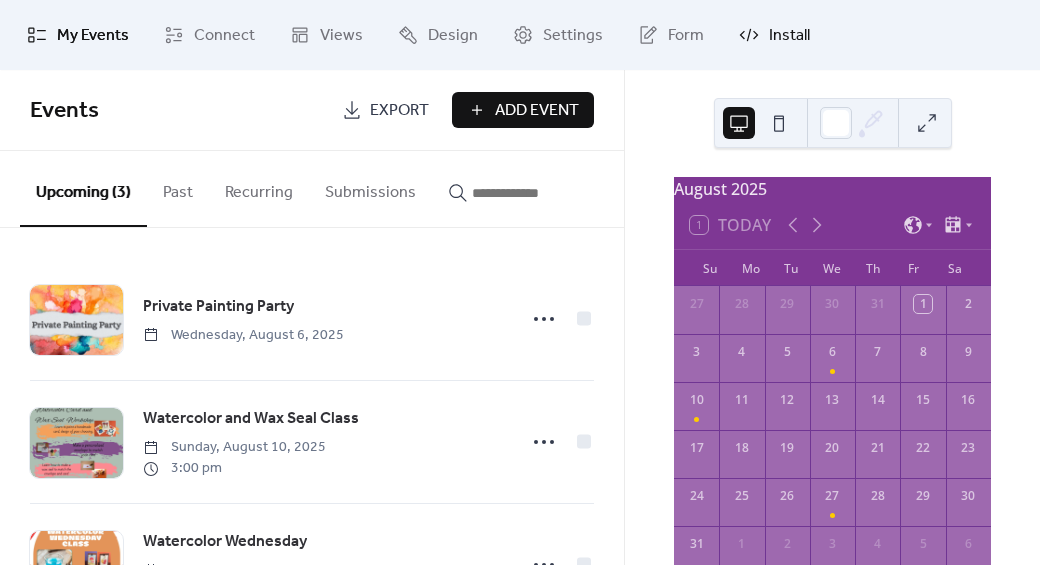 click on "Install" at bounding box center (789, 36) 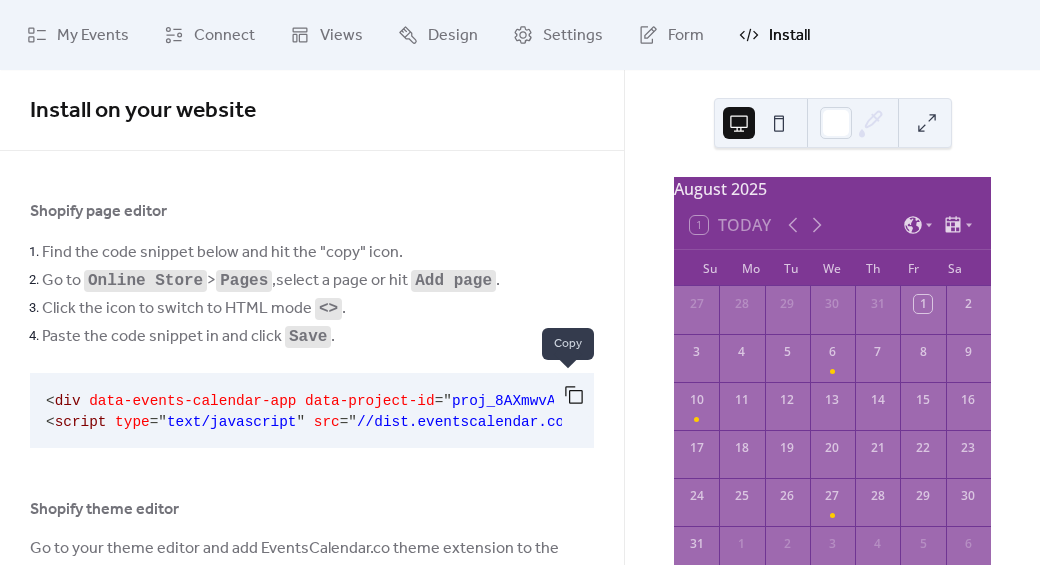 click at bounding box center [574, 395] 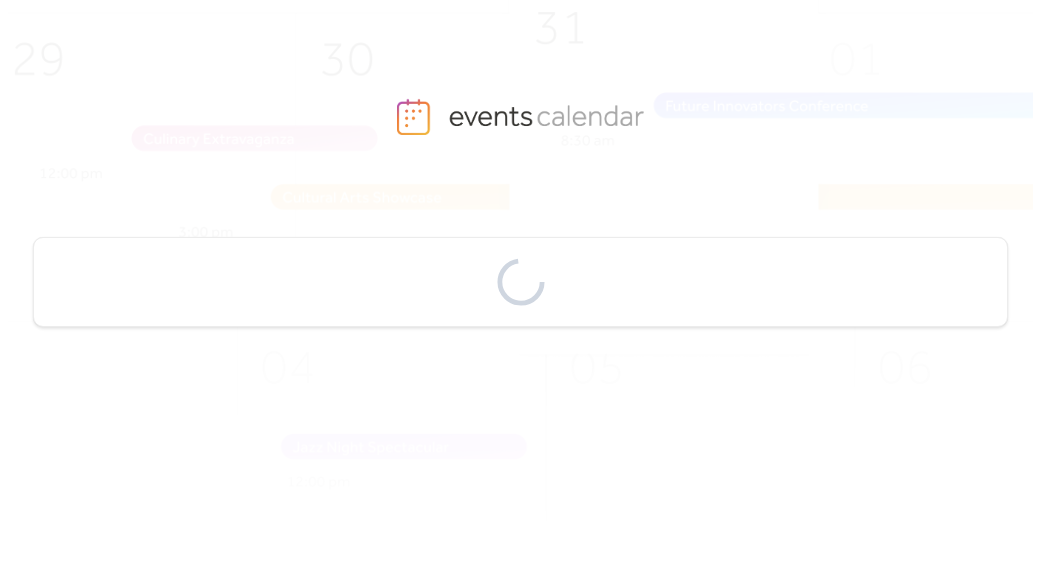 scroll, scrollTop: 0, scrollLeft: 0, axis: both 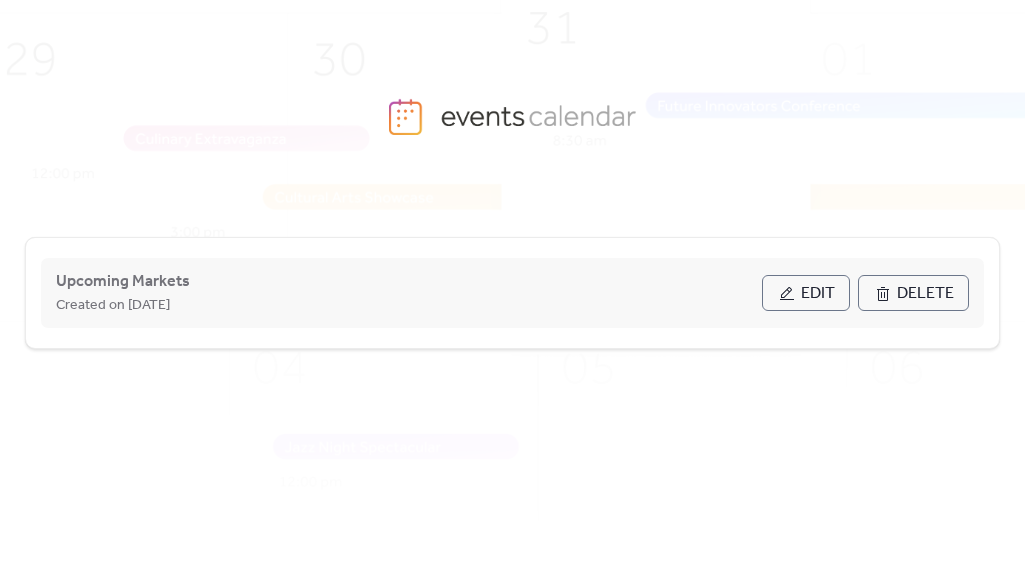 click on "Edit" at bounding box center (806, 293) 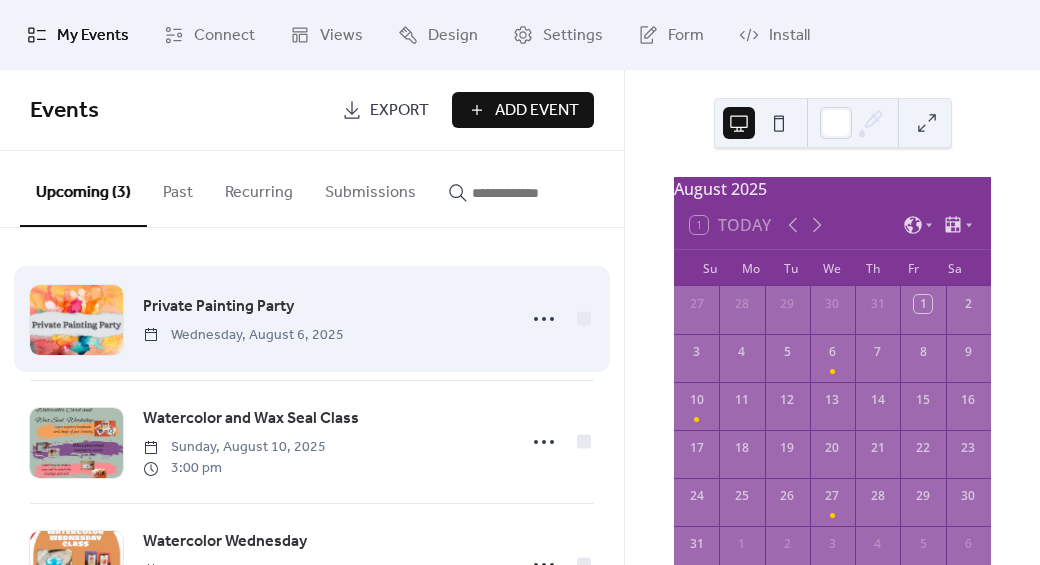 click on "Private Painting Party [DAY], [MONTH] [DAY], [YEAR]" at bounding box center [312, 319] 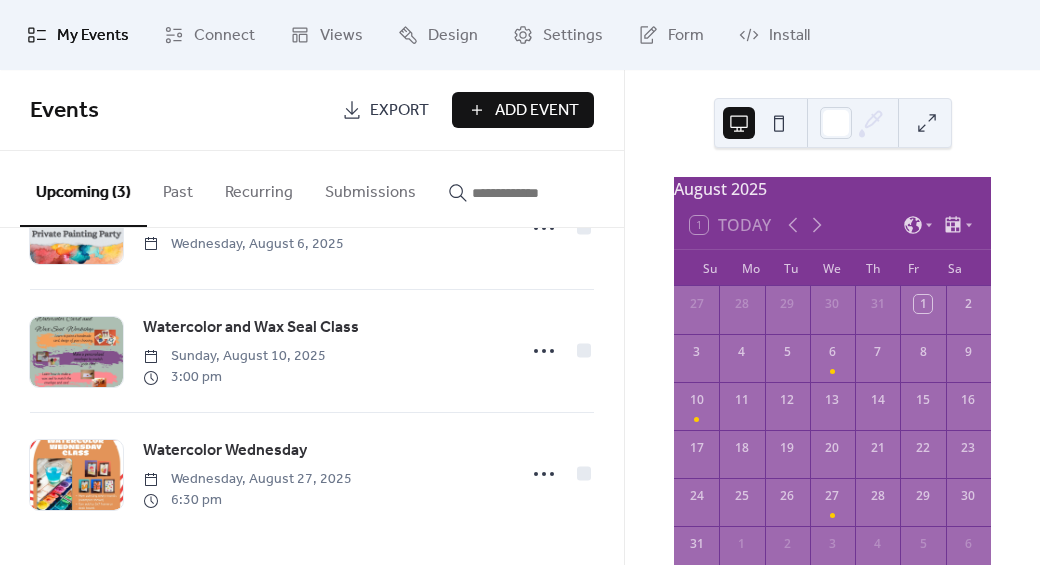 scroll, scrollTop: 0, scrollLeft: 0, axis: both 